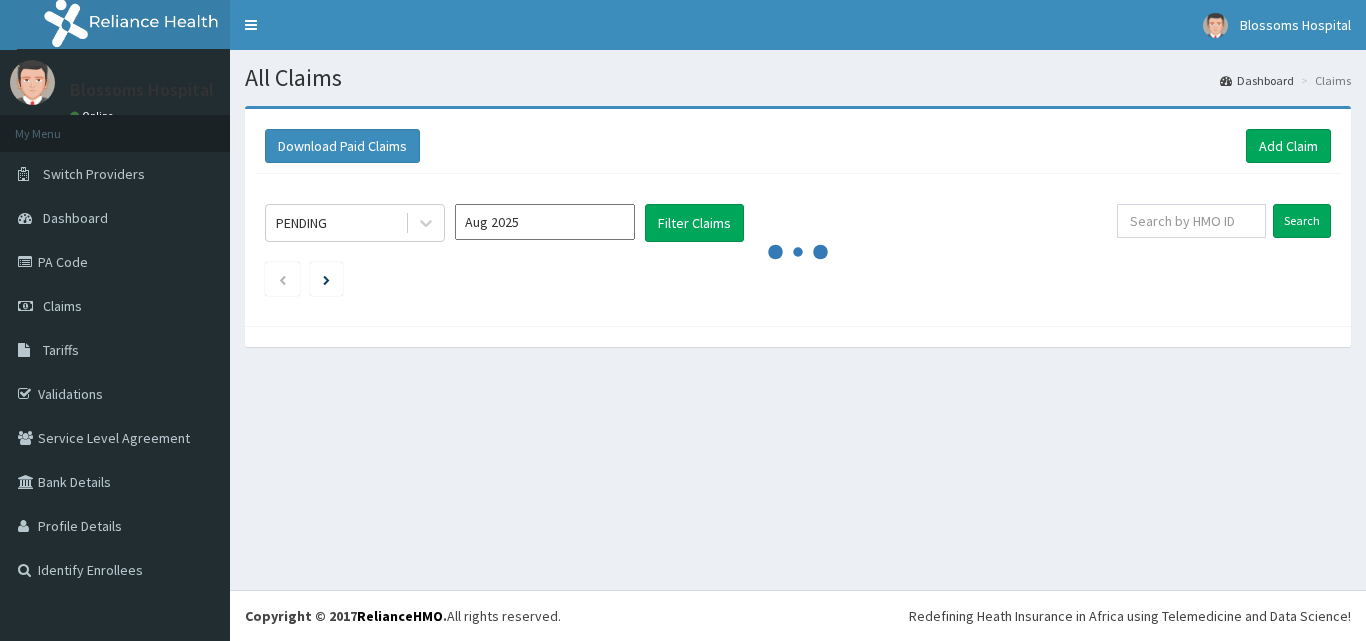 scroll, scrollTop: 0, scrollLeft: 0, axis: both 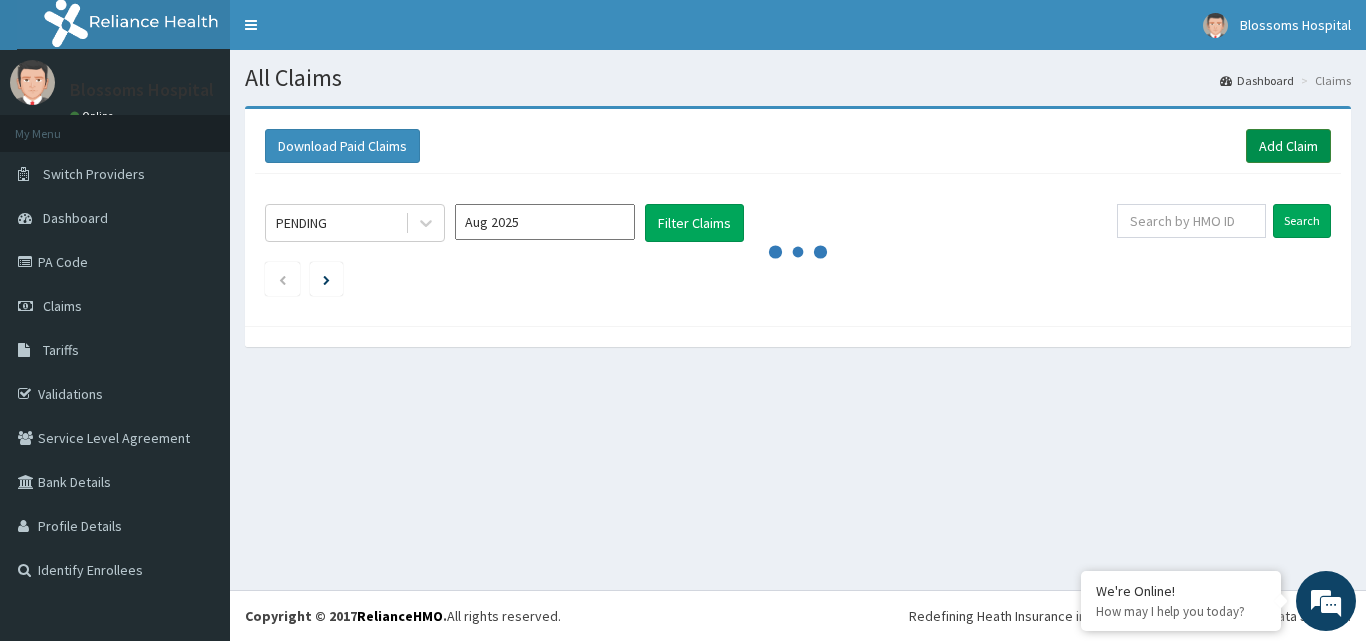 click on "Add Claim" at bounding box center (1288, 146) 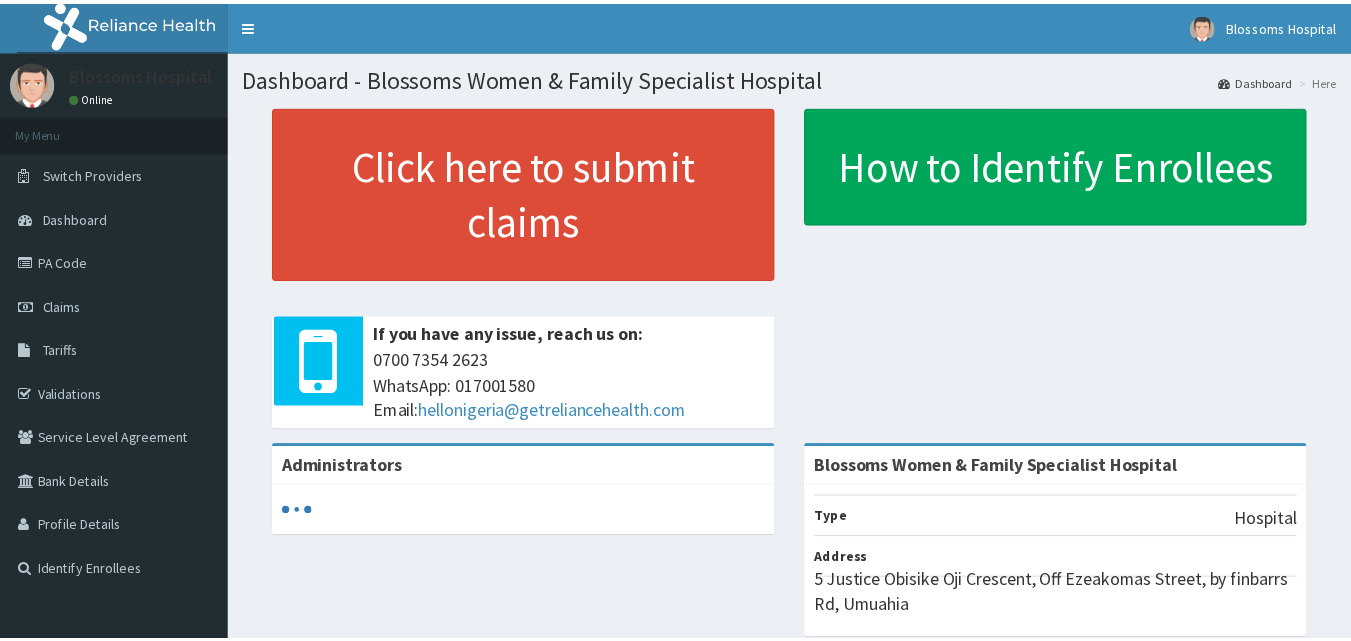 scroll, scrollTop: 0, scrollLeft: 0, axis: both 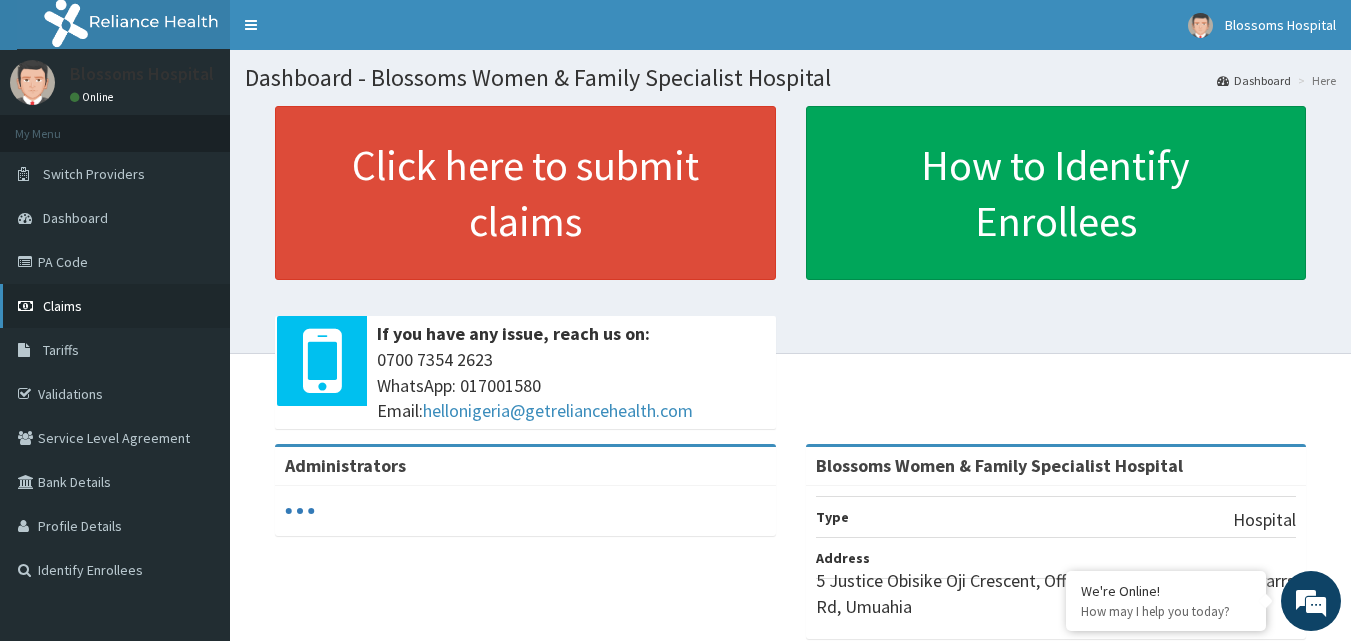 click on "Claims" at bounding box center [115, 306] 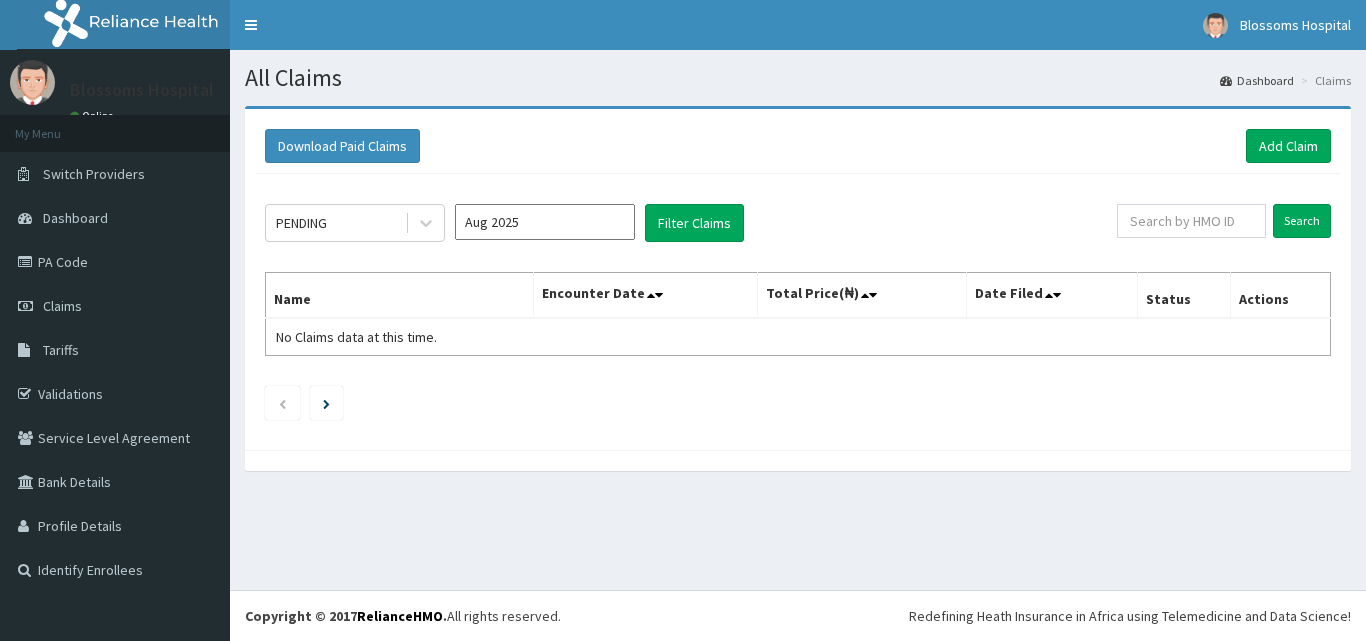 scroll, scrollTop: 0, scrollLeft: 0, axis: both 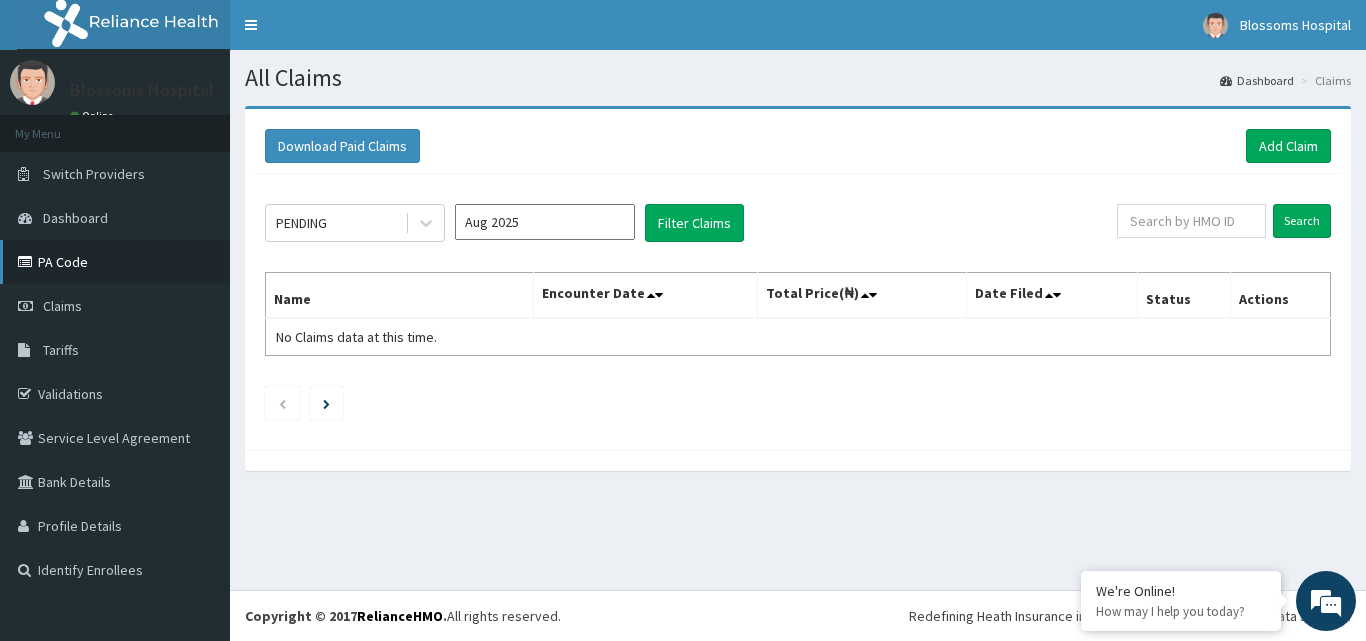 click on "PA Code" at bounding box center [115, 262] 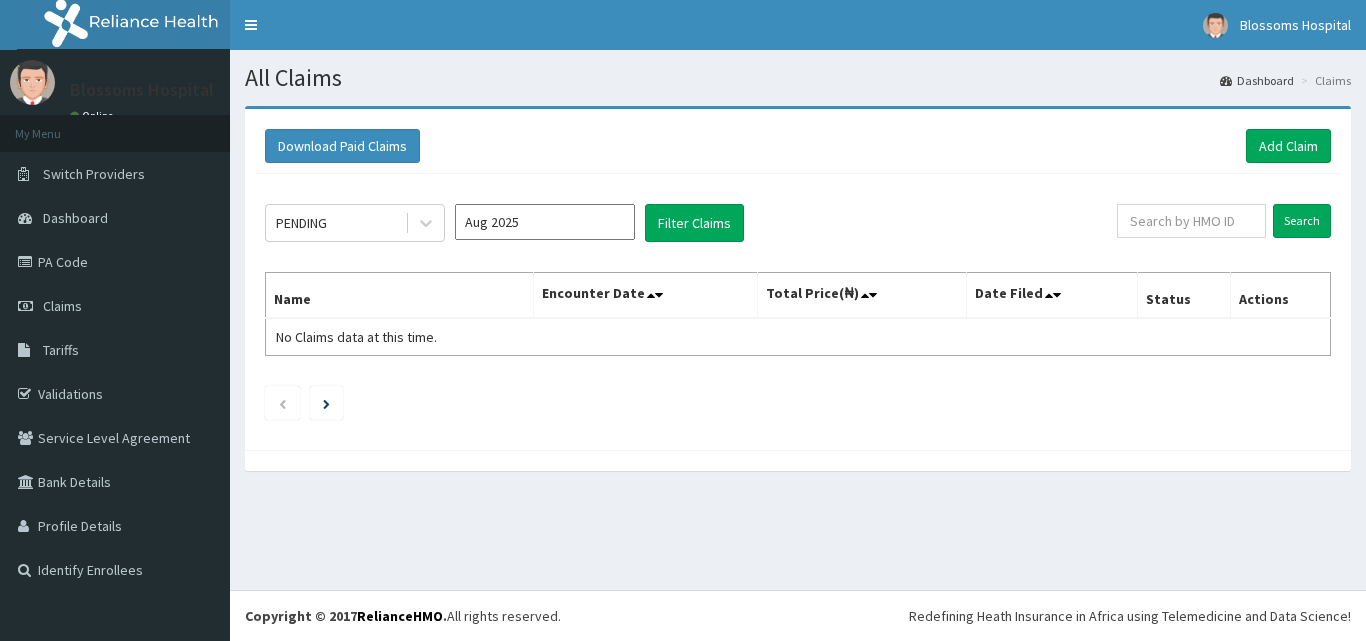 scroll, scrollTop: 0, scrollLeft: 0, axis: both 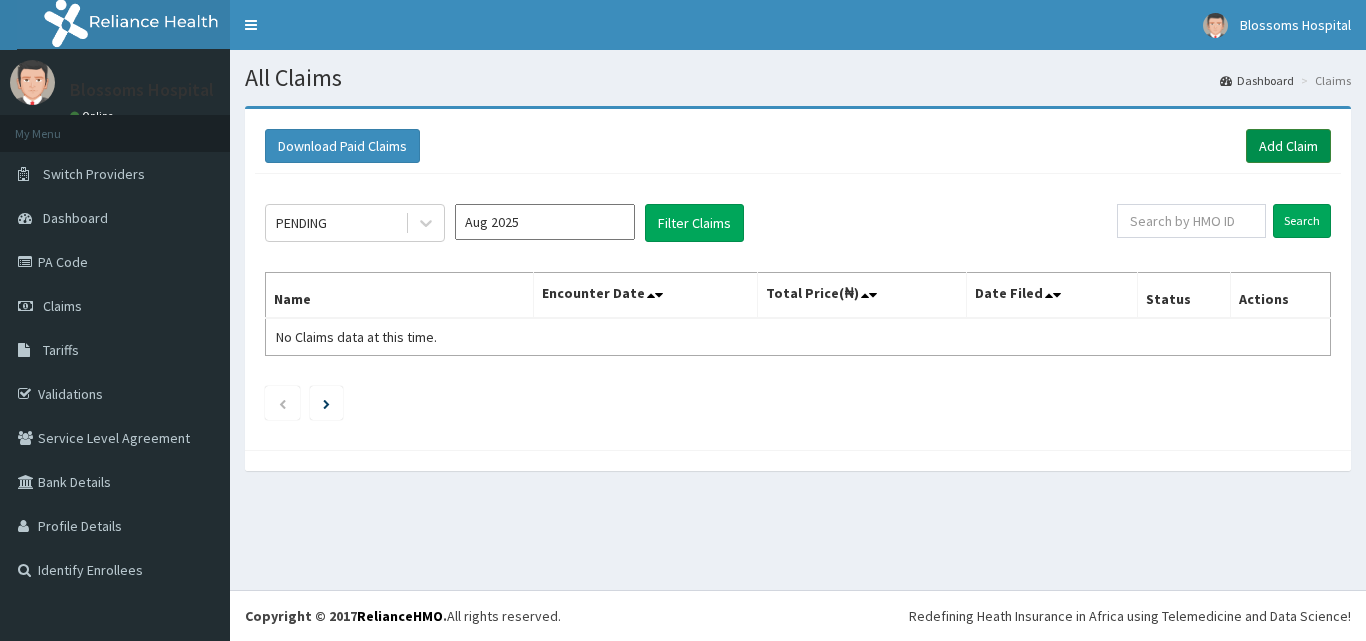 click on "Add Claim" at bounding box center [1288, 146] 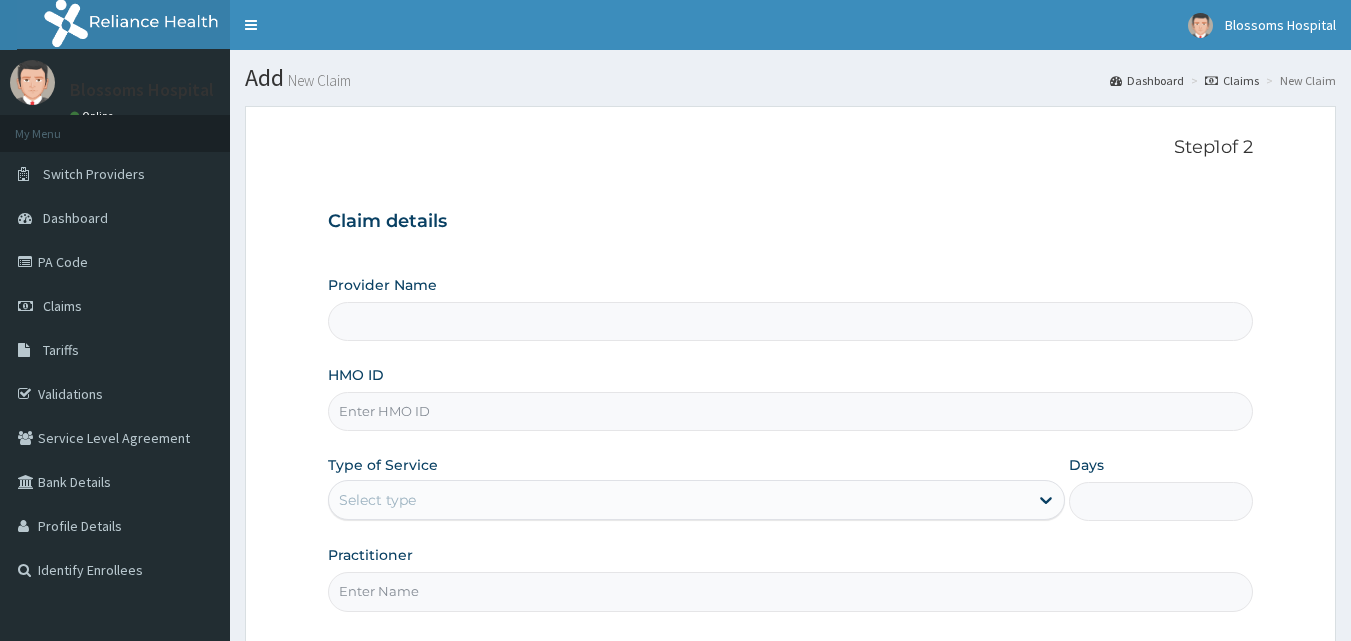scroll, scrollTop: 0, scrollLeft: 0, axis: both 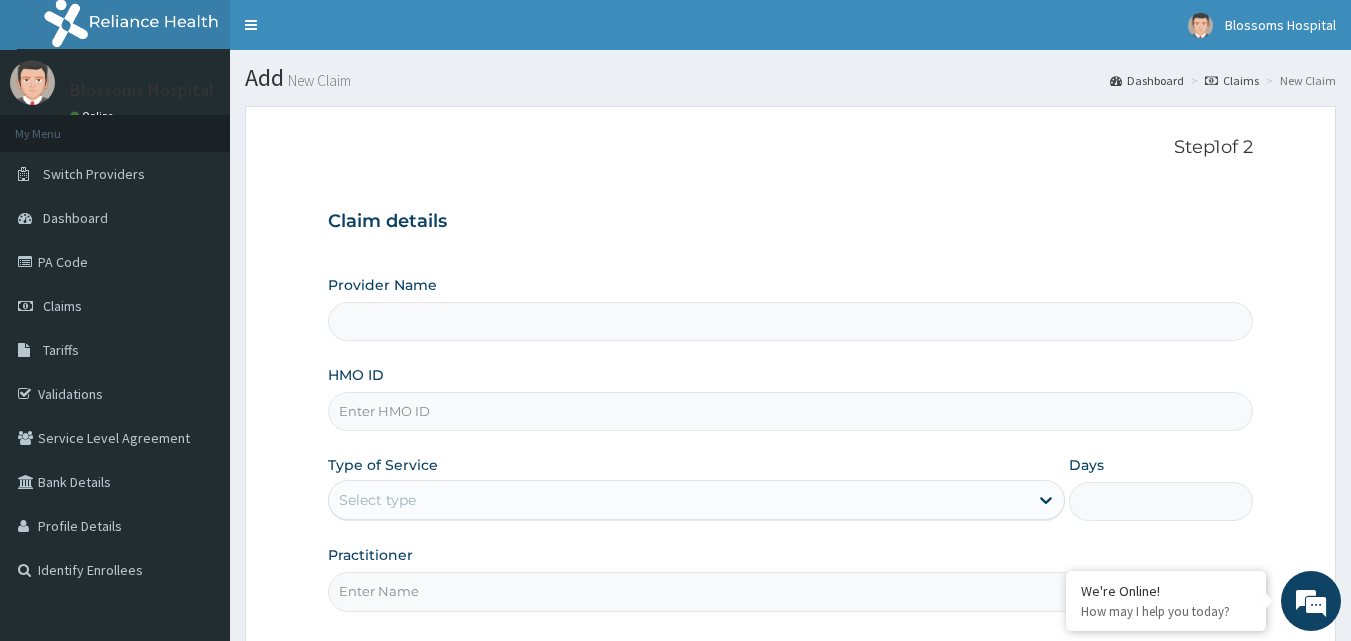 type on "Blossoms Women & Family Specialist Hospital" 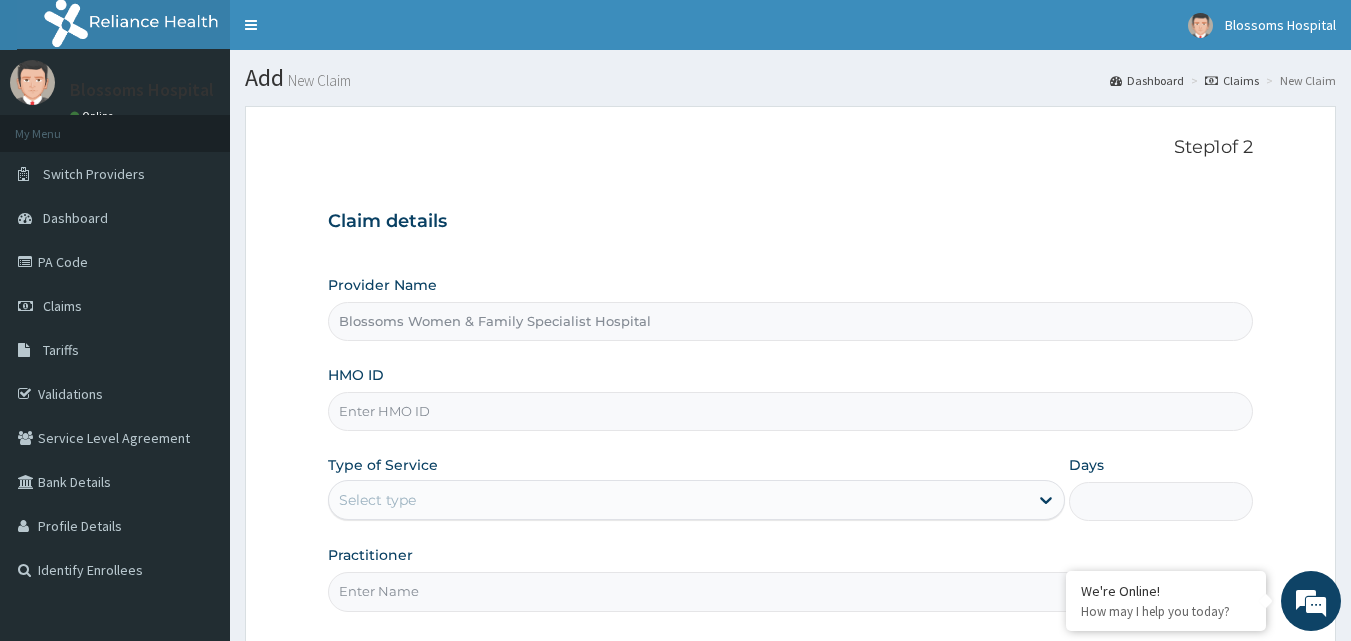click on "HMO ID" at bounding box center (791, 411) 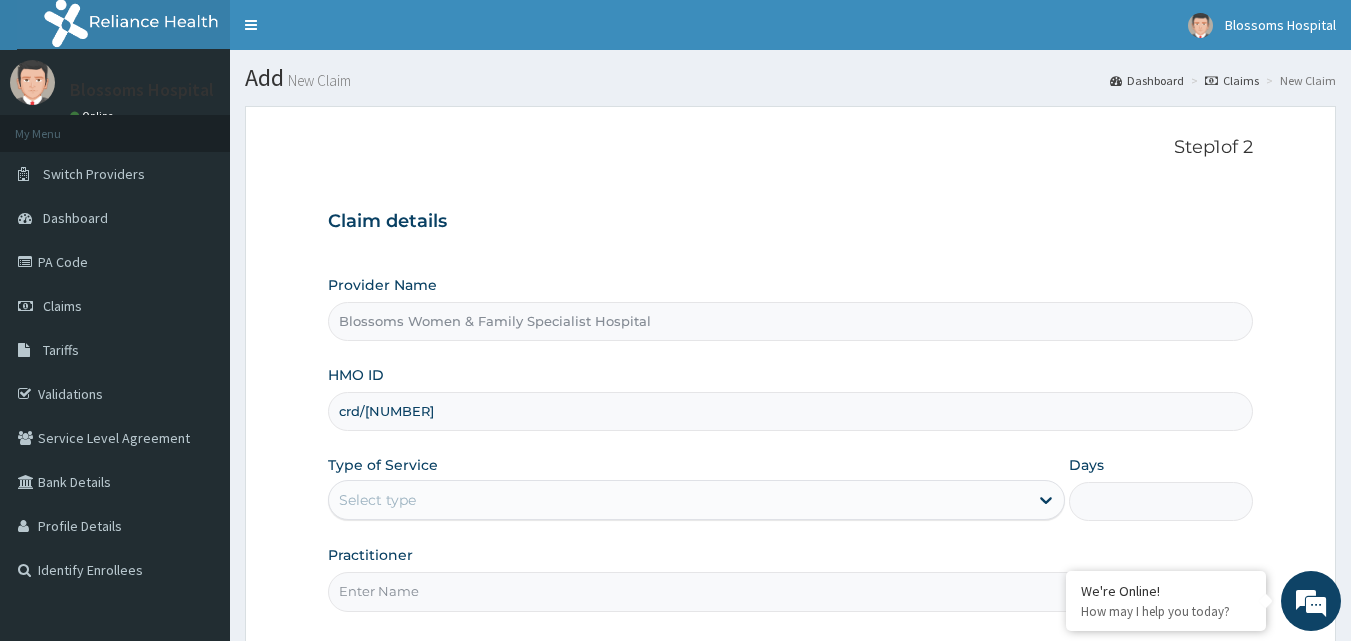 scroll, scrollTop: 0, scrollLeft: 0, axis: both 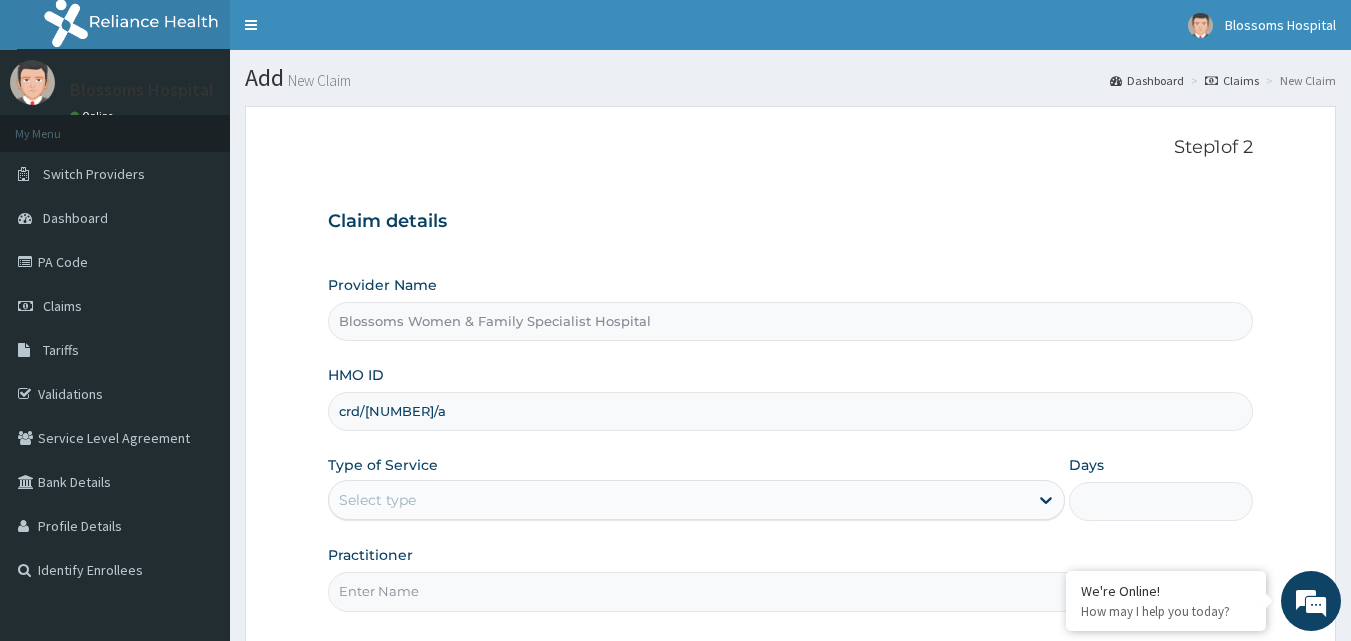 type on "crd/10007/a" 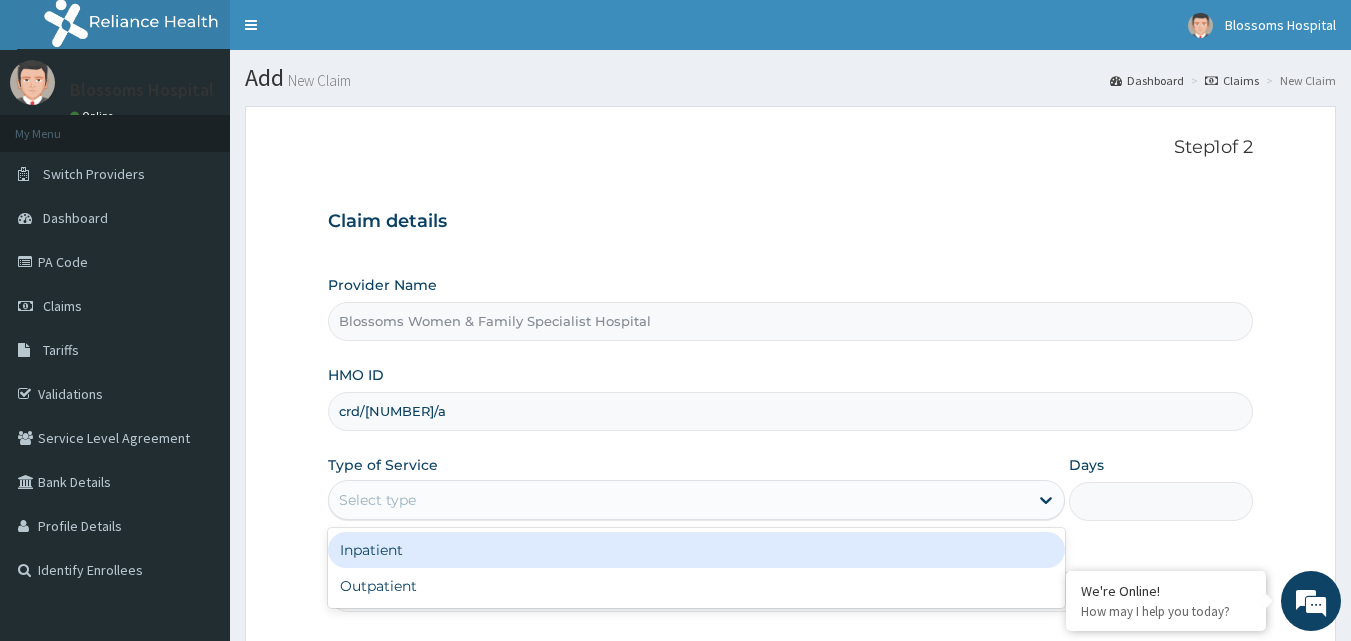 click on "Select type" at bounding box center (678, 500) 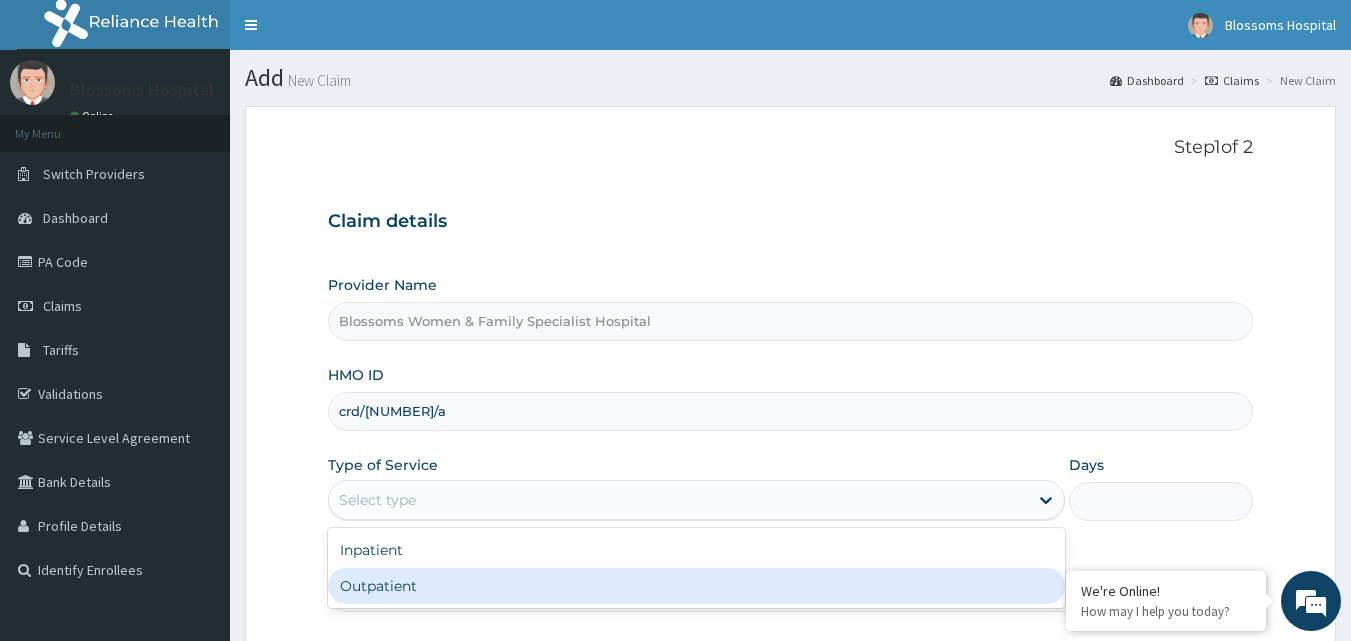 click on "Outpatient" at bounding box center (696, 586) 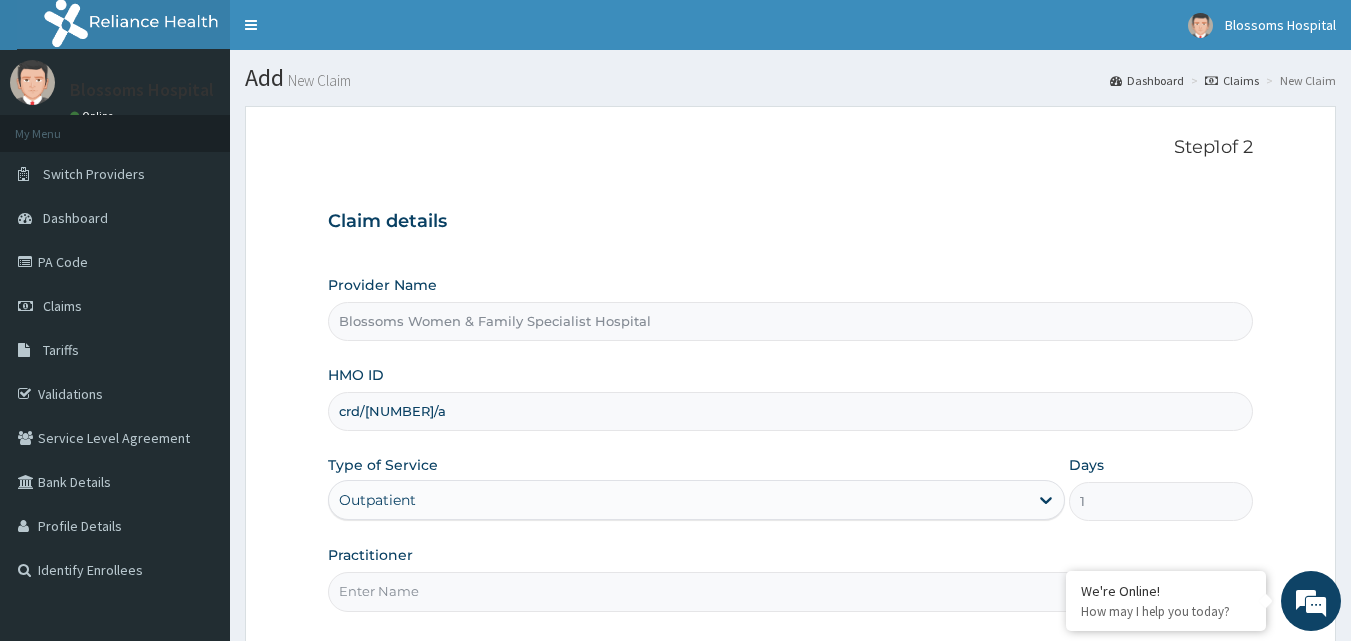 scroll, scrollTop: 187, scrollLeft: 0, axis: vertical 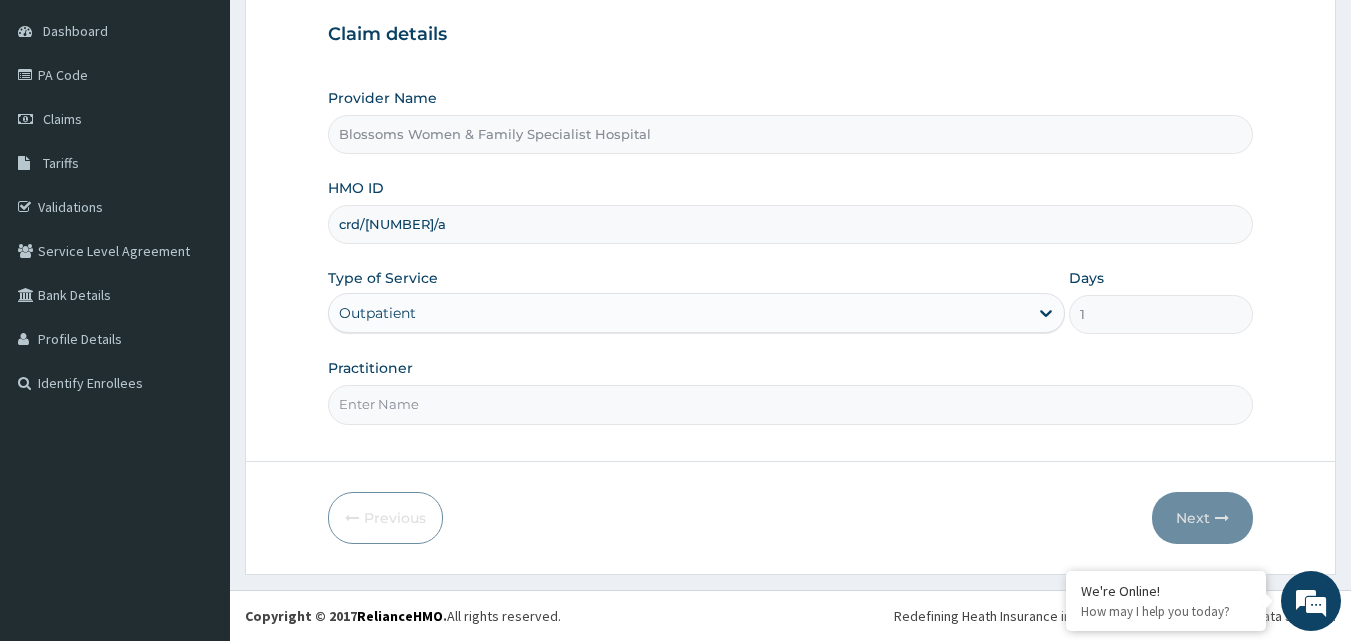 click on "Practitioner" at bounding box center (791, 404) 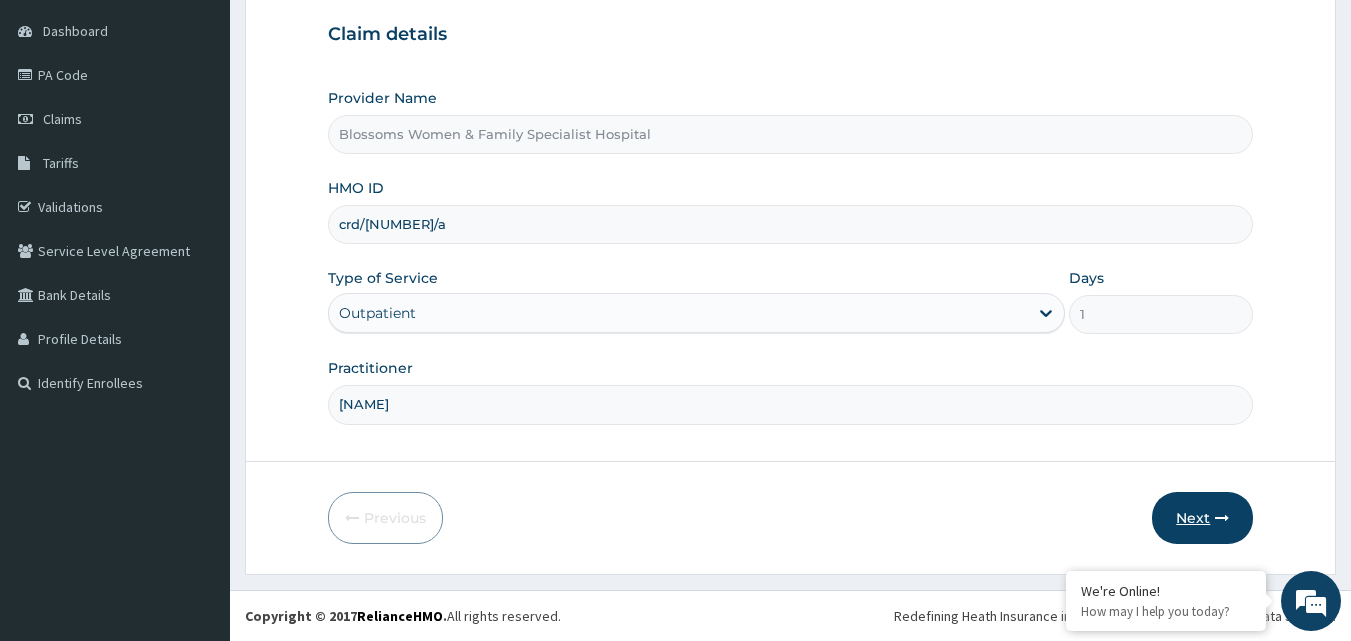 type on "Nkechi" 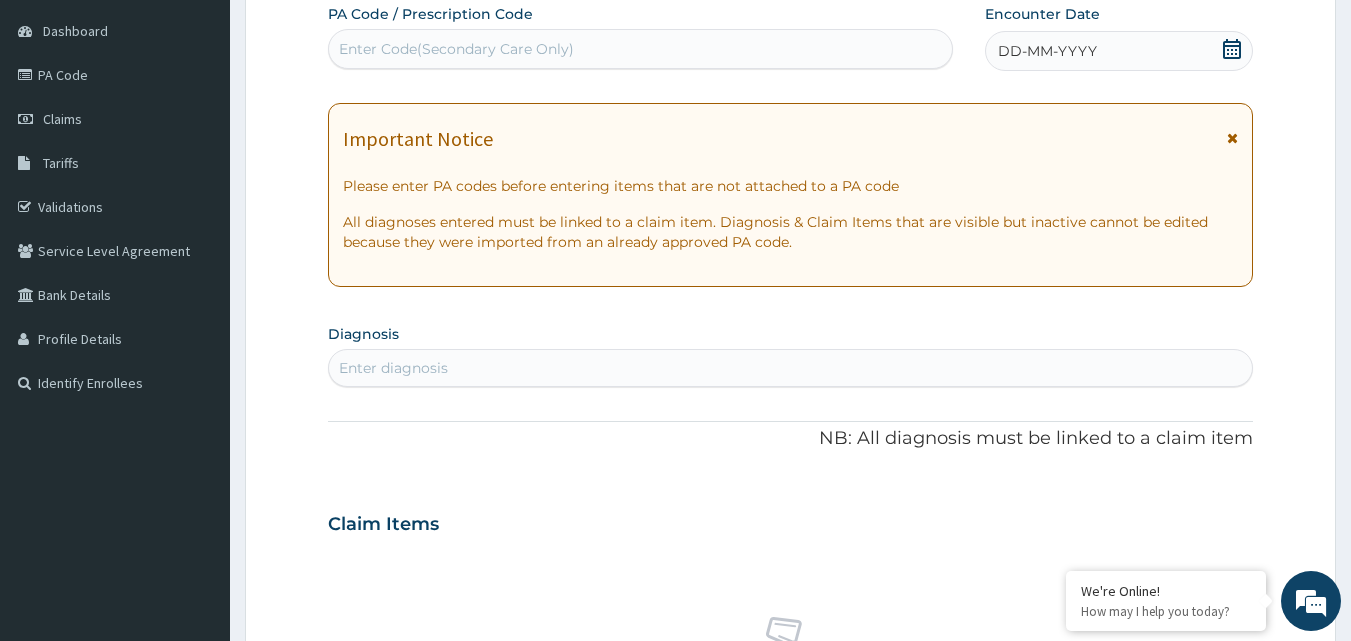 click on "Enter Code(Secondary Care Only)" at bounding box center [641, 49] 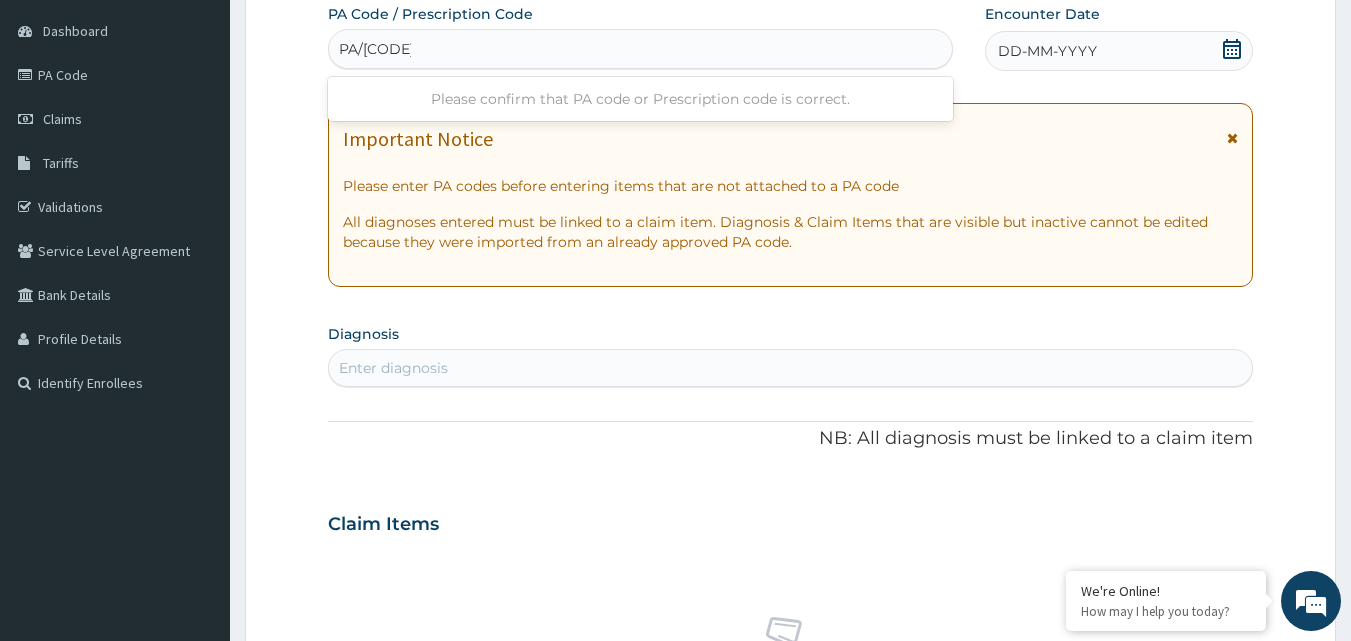 type on "PA/4EA68E" 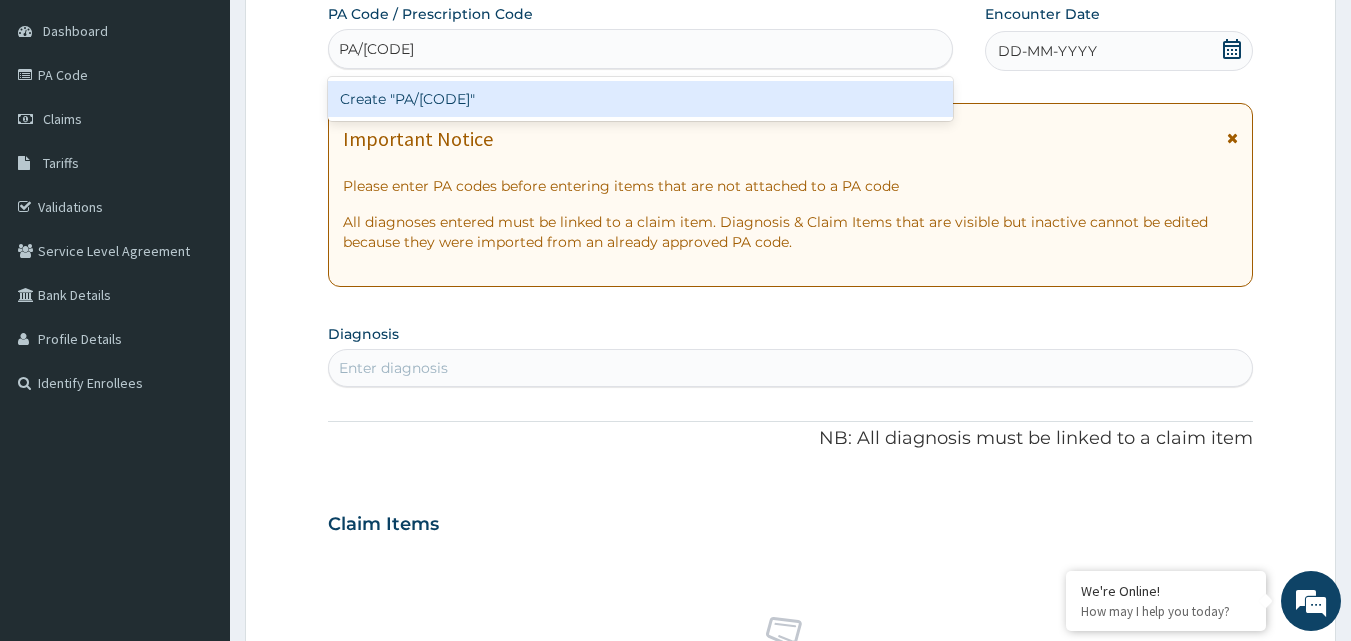 click on "Create "PA/4EA68E"" at bounding box center [641, 99] 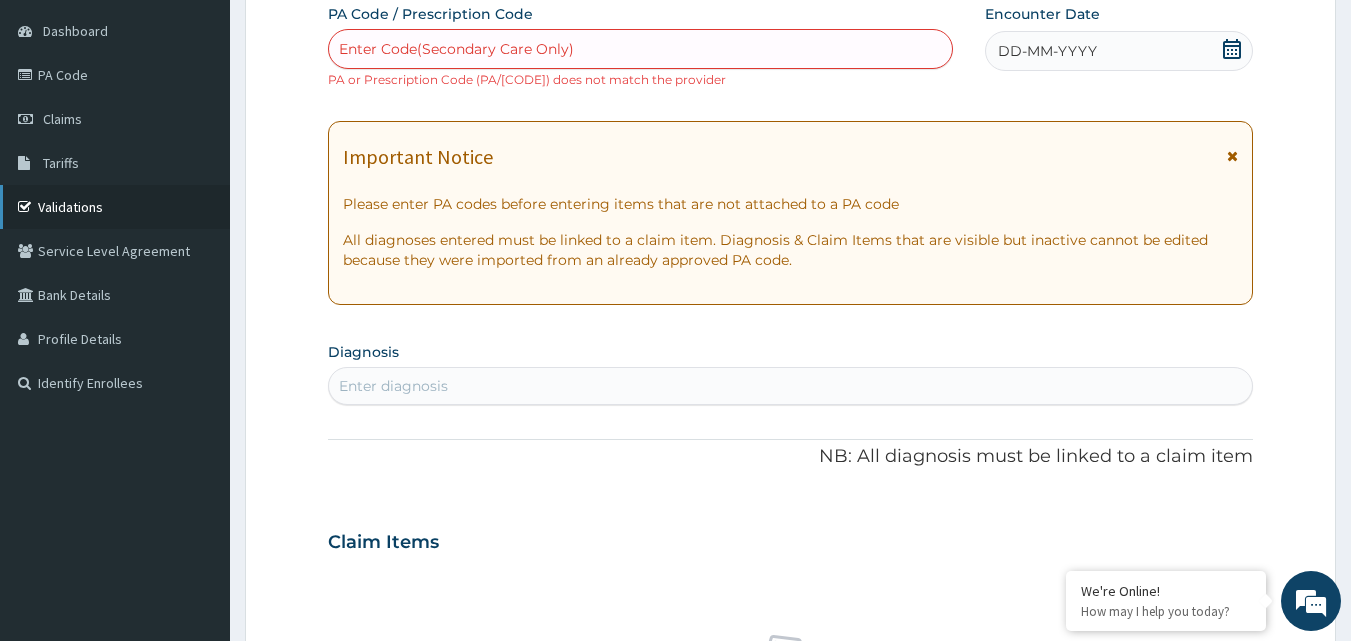 click on "Validations" at bounding box center [115, 207] 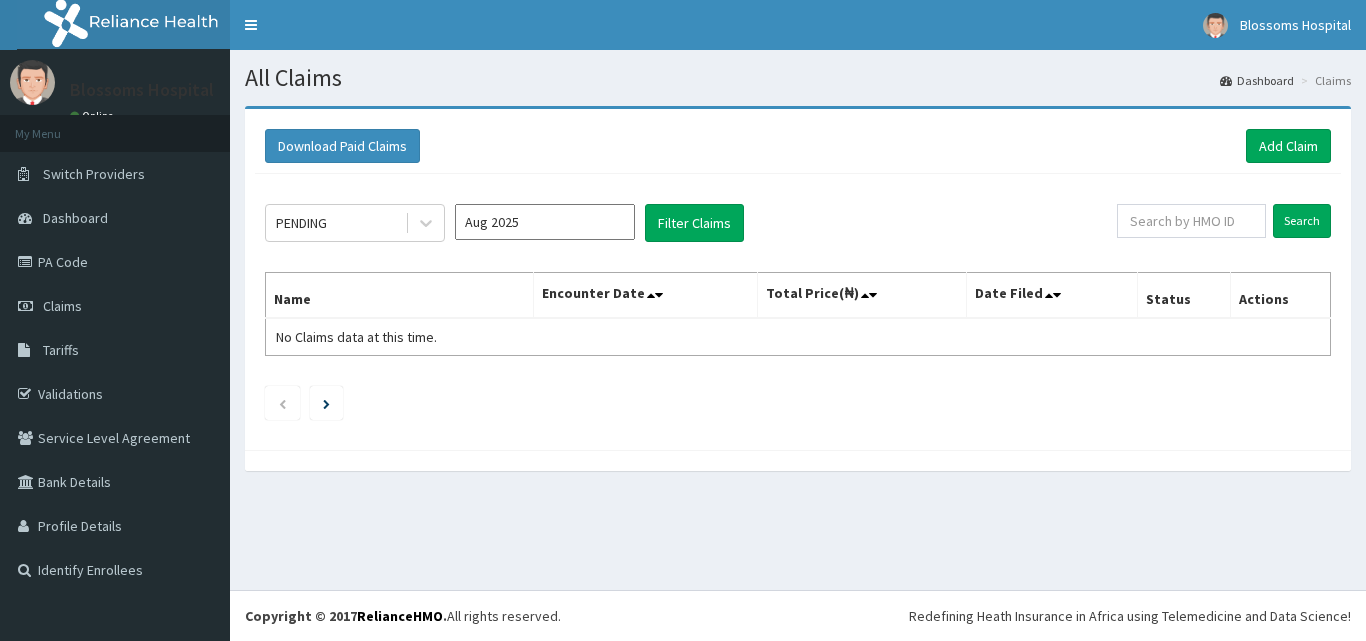 scroll, scrollTop: 0, scrollLeft: 0, axis: both 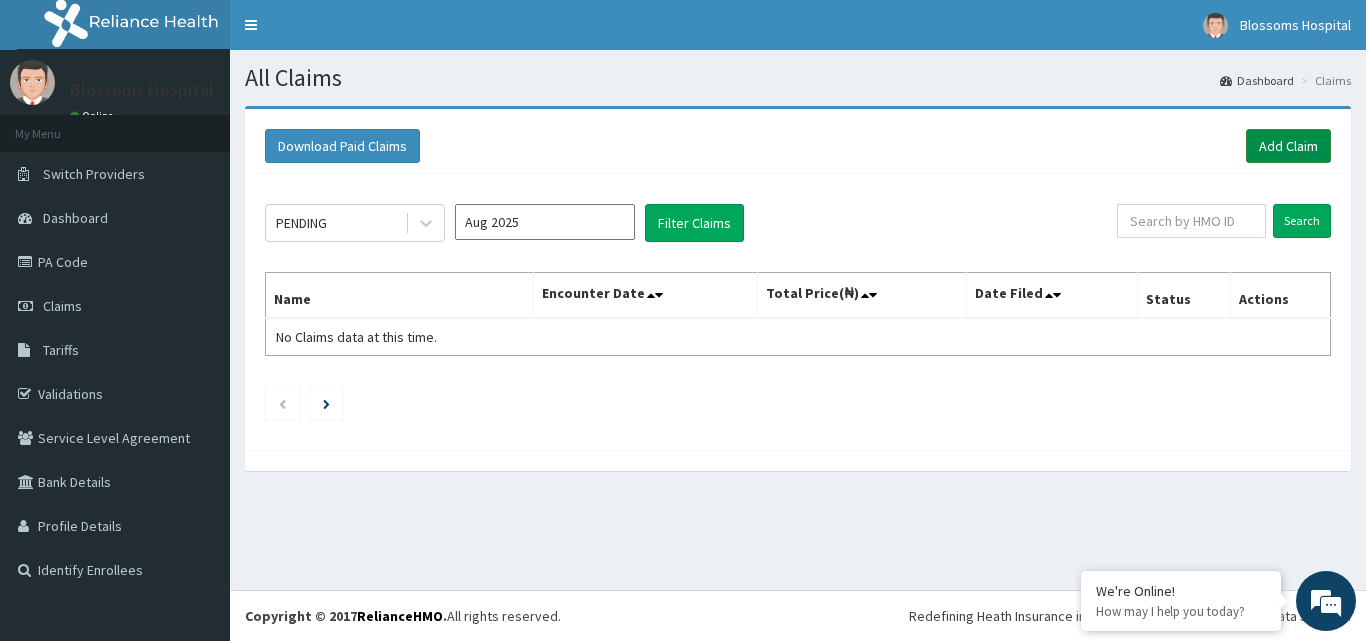 click on "Add Claim" at bounding box center (1288, 146) 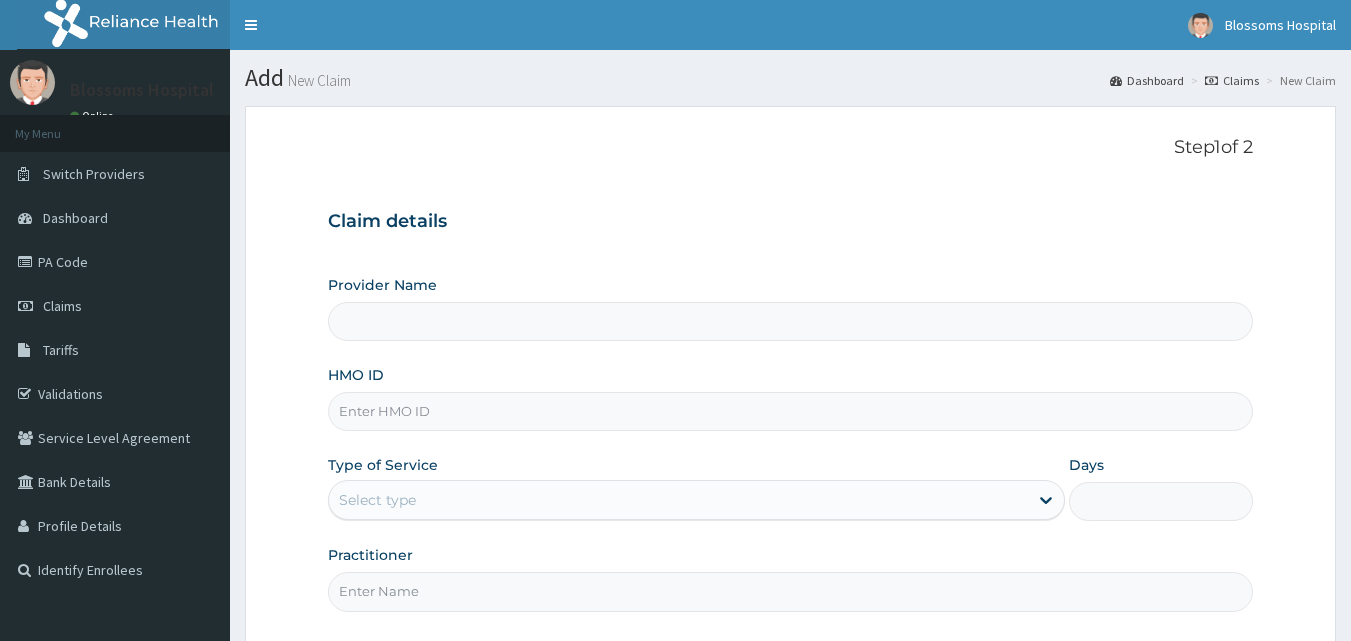 scroll, scrollTop: 0, scrollLeft: 0, axis: both 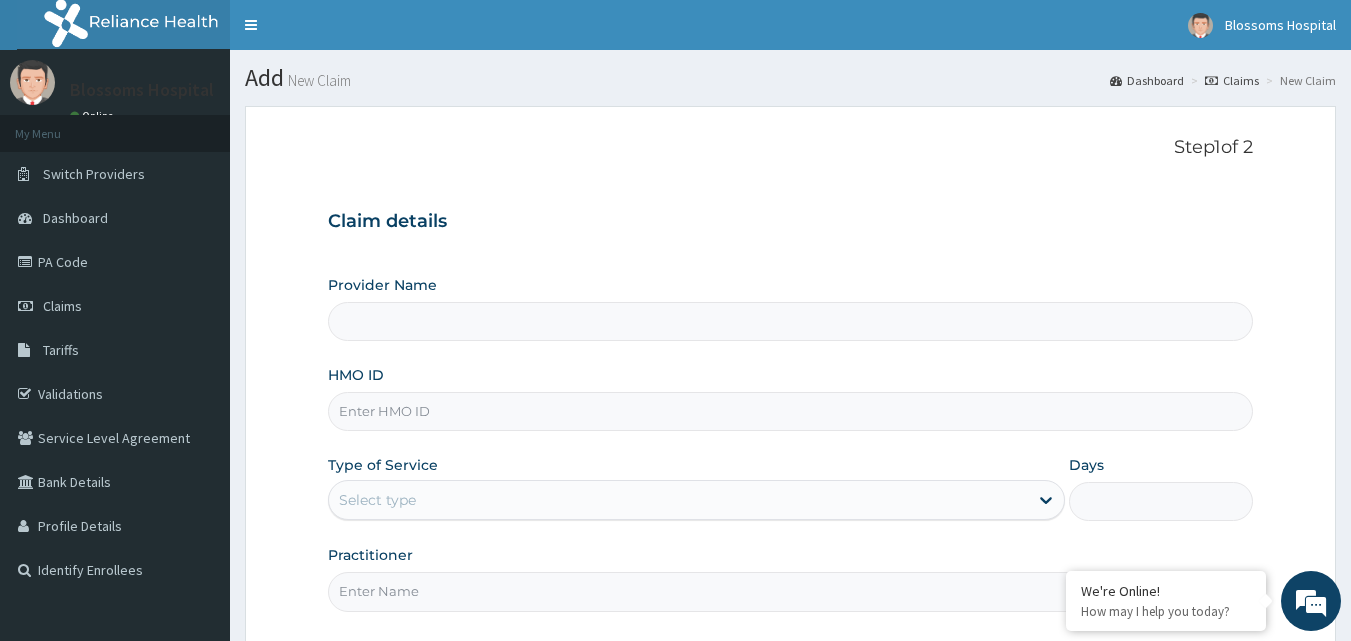 type on "Blossoms Women & Family Specialist Hospital" 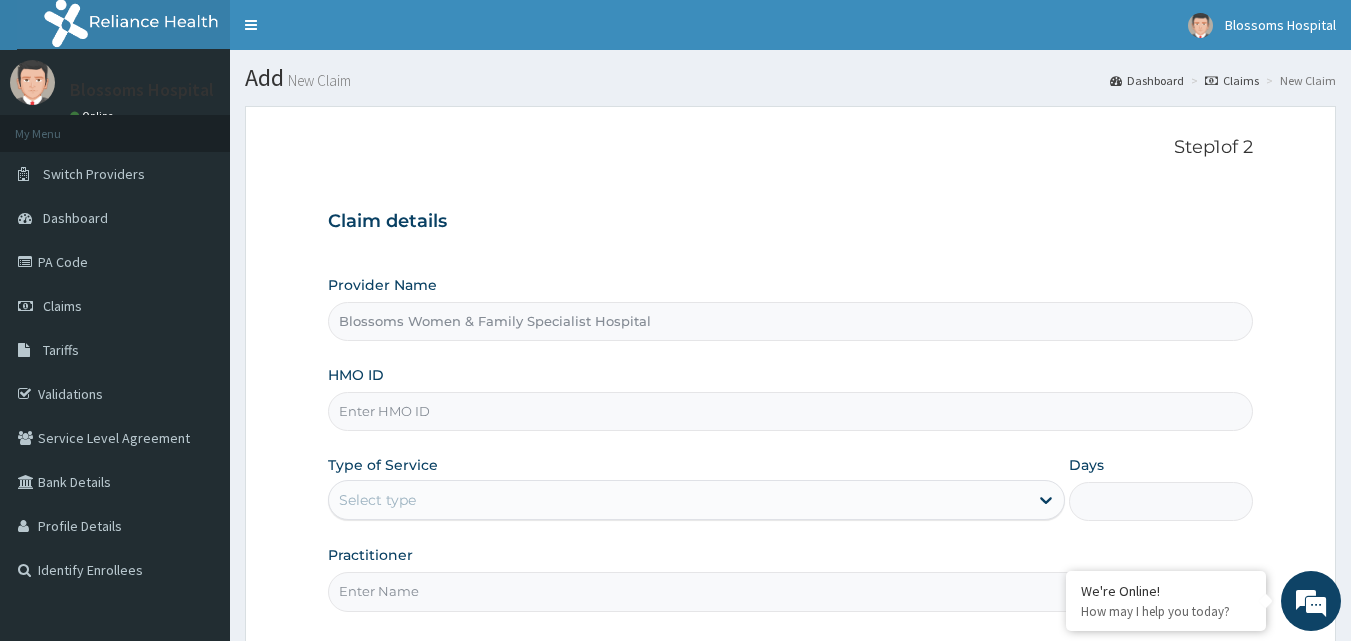 click on "HMO ID" at bounding box center [791, 411] 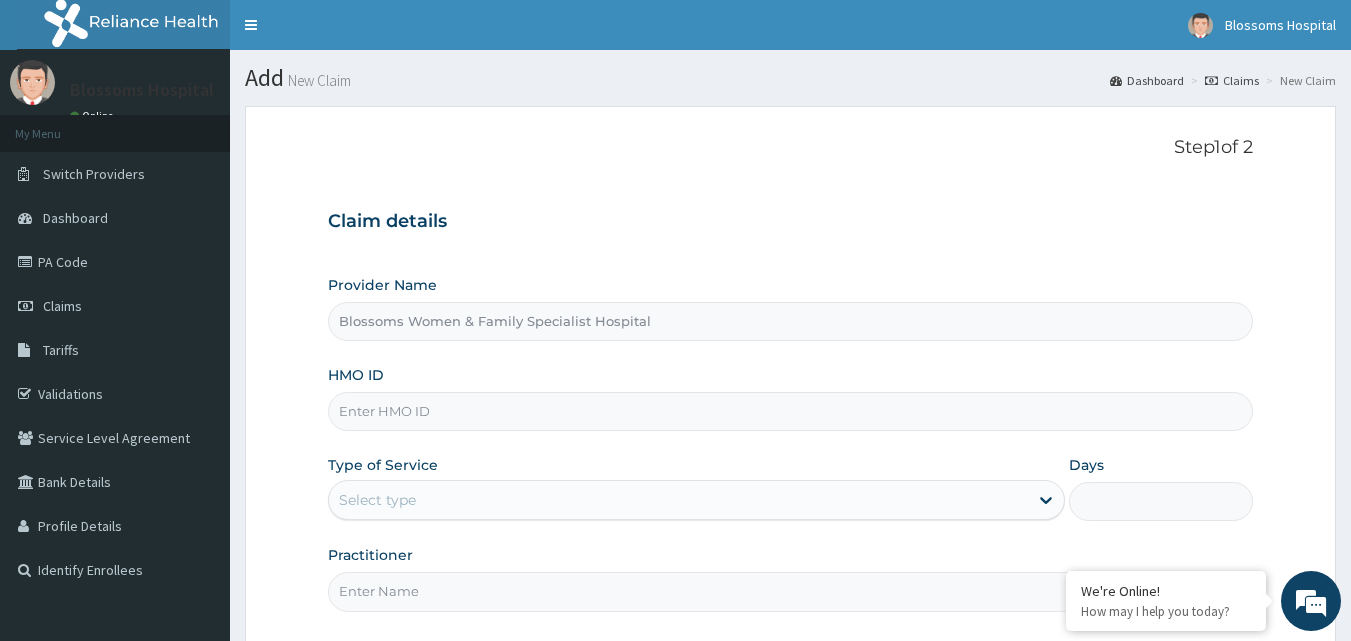 type on "P" 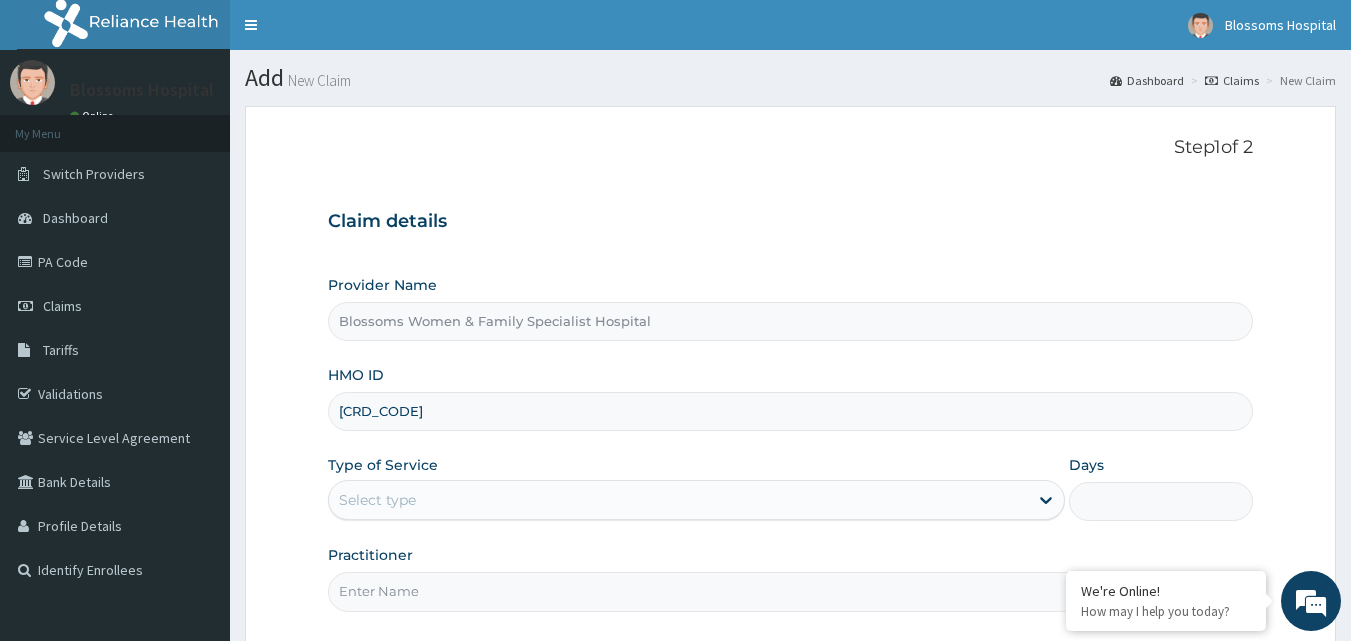 scroll, scrollTop: 0, scrollLeft: 0, axis: both 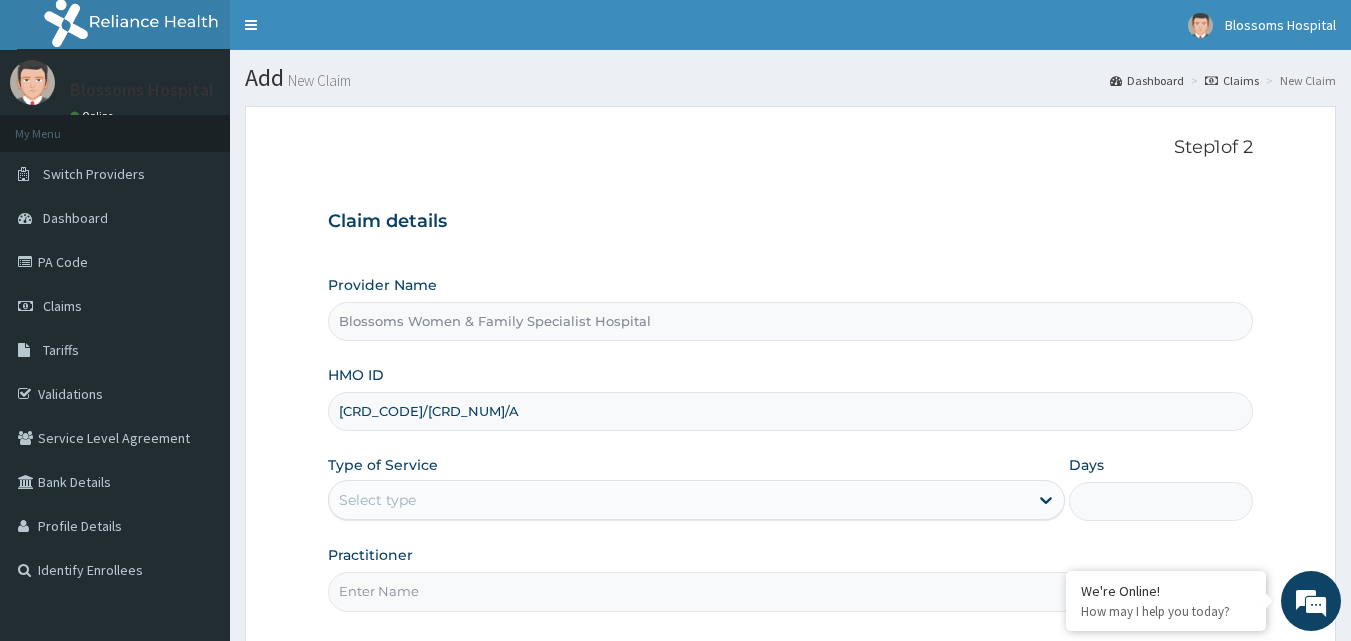 type on "CRD/10007/A" 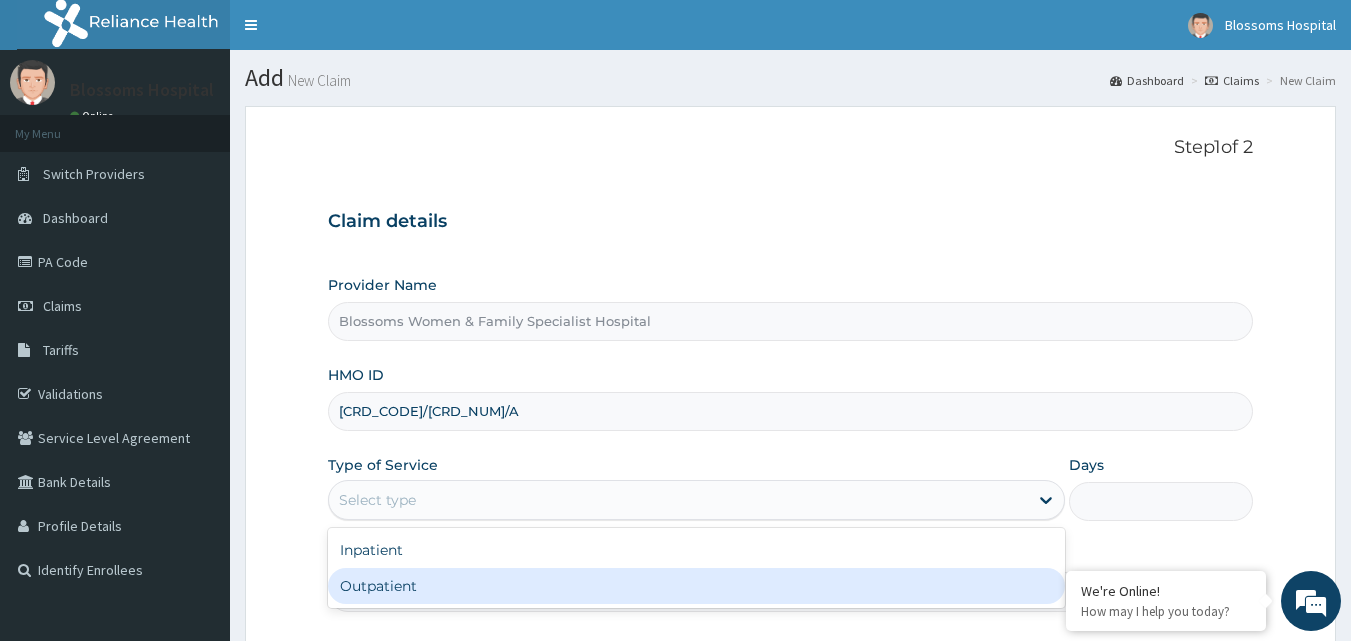click on "Outpatient" at bounding box center (696, 586) 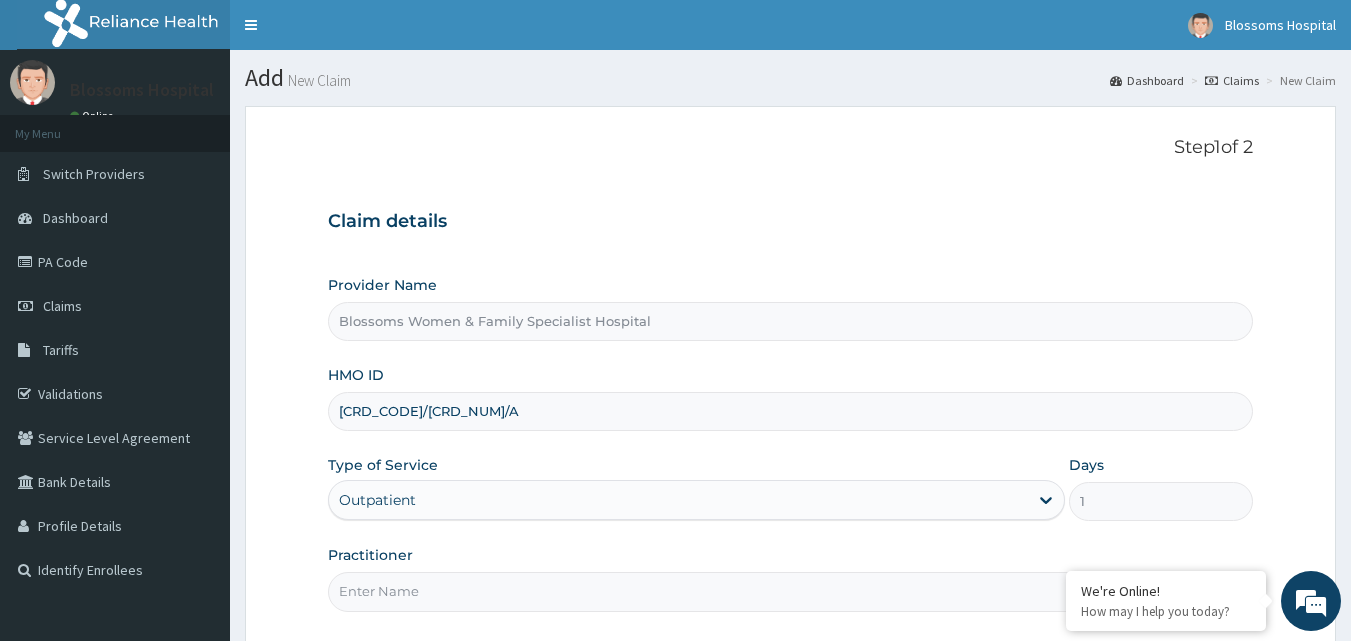 click on "Practitioner" at bounding box center [791, 591] 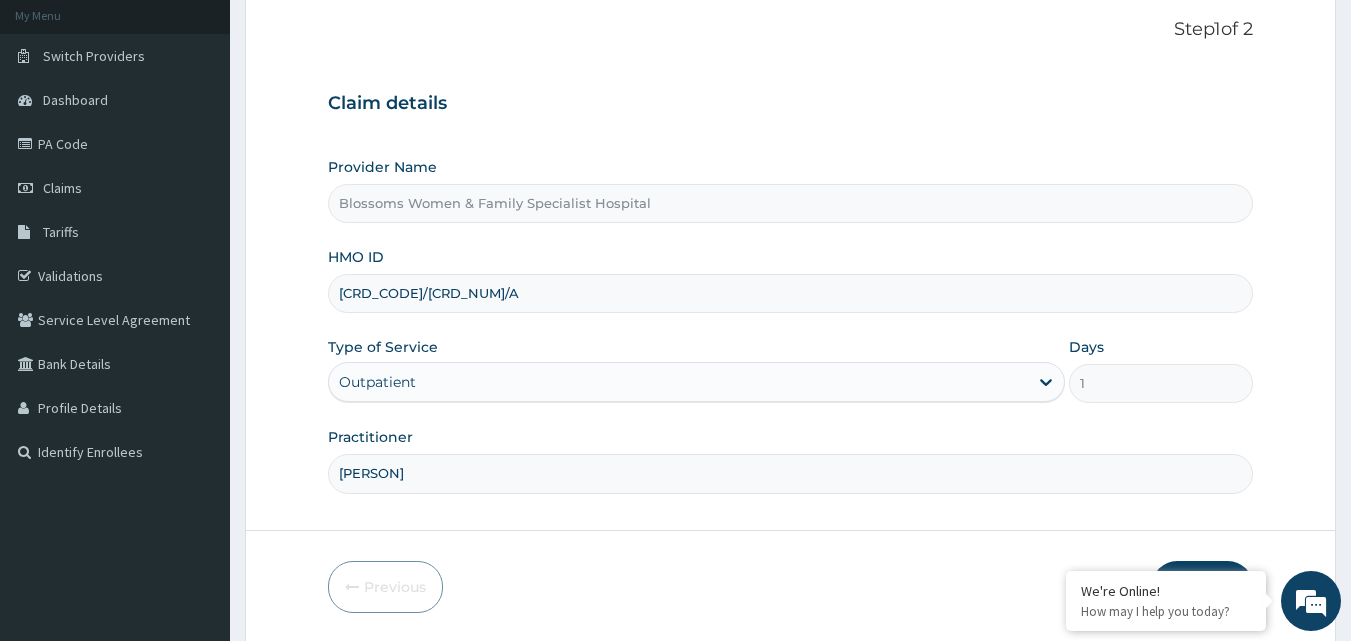 scroll, scrollTop: 187, scrollLeft: 0, axis: vertical 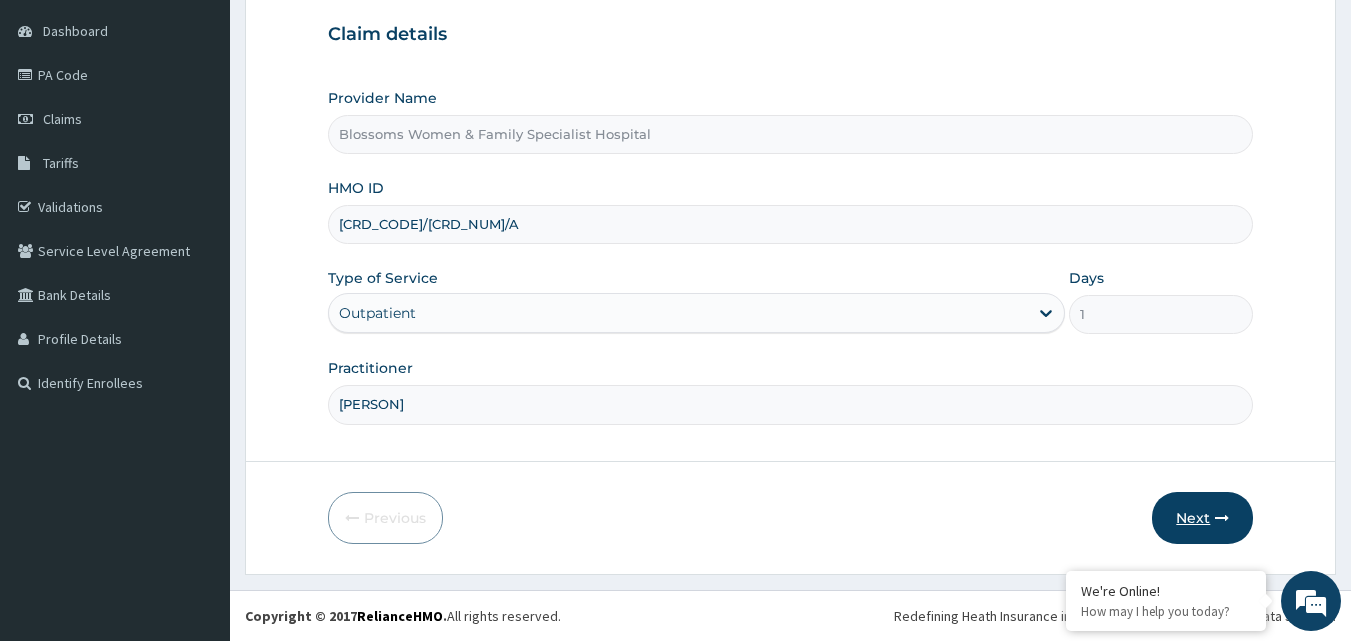 type on "Nkechi" 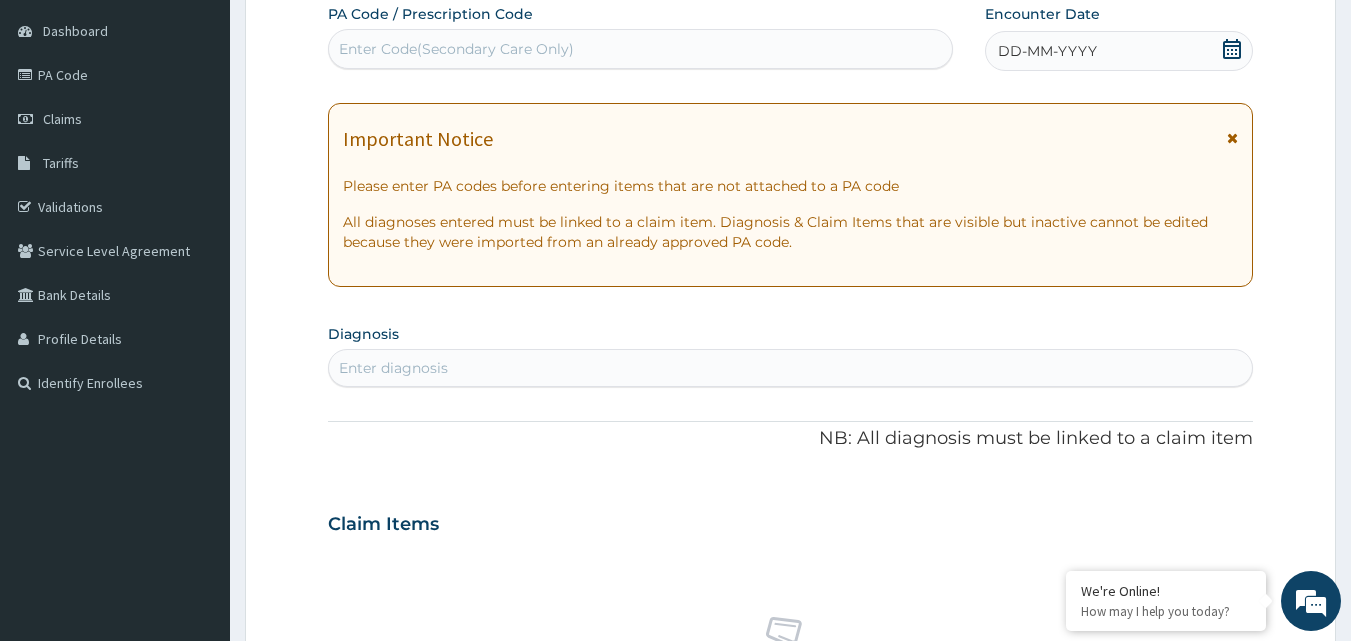 click on "Enter Code(Secondary Care Only)" at bounding box center (641, 49) 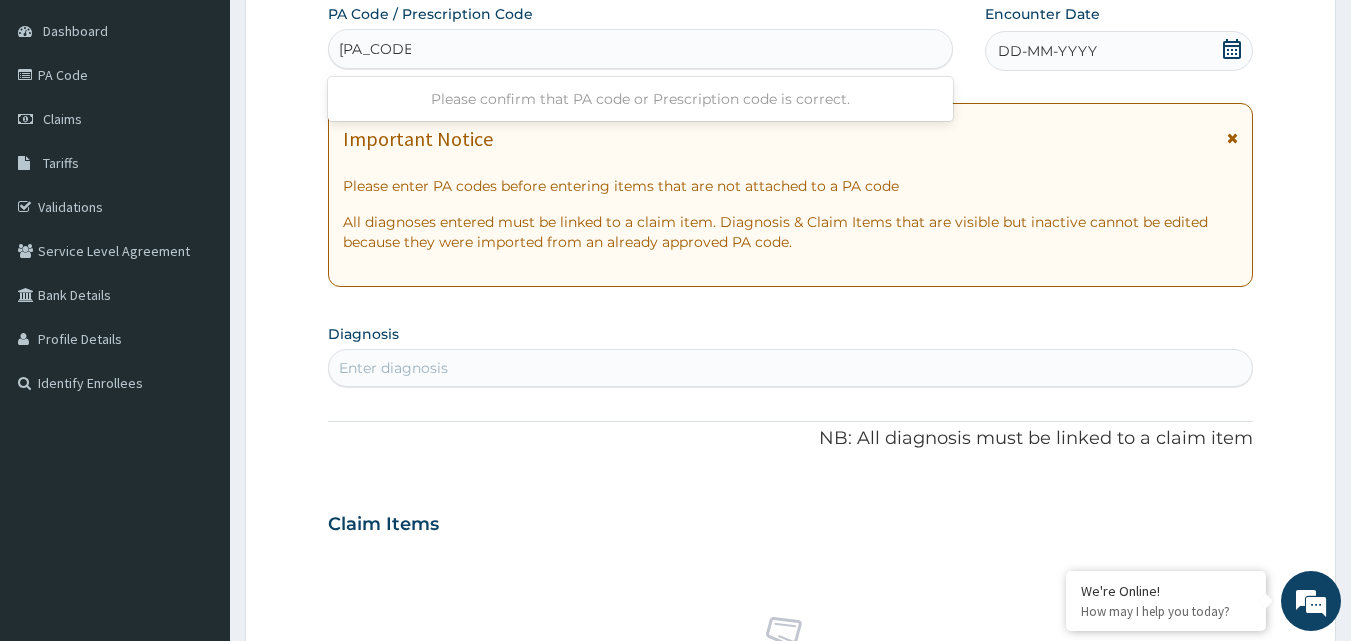 type on "PA/4EA68F" 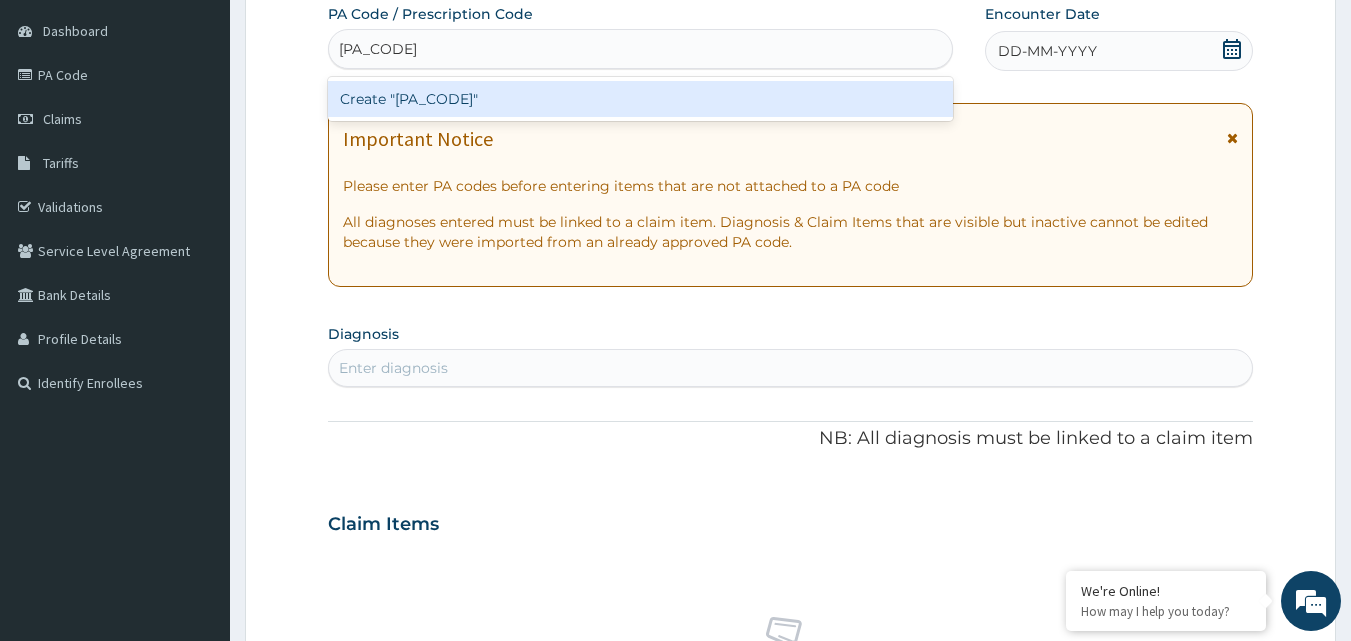 click on "Create "PA/4EA68F"" at bounding box center [641, 99] 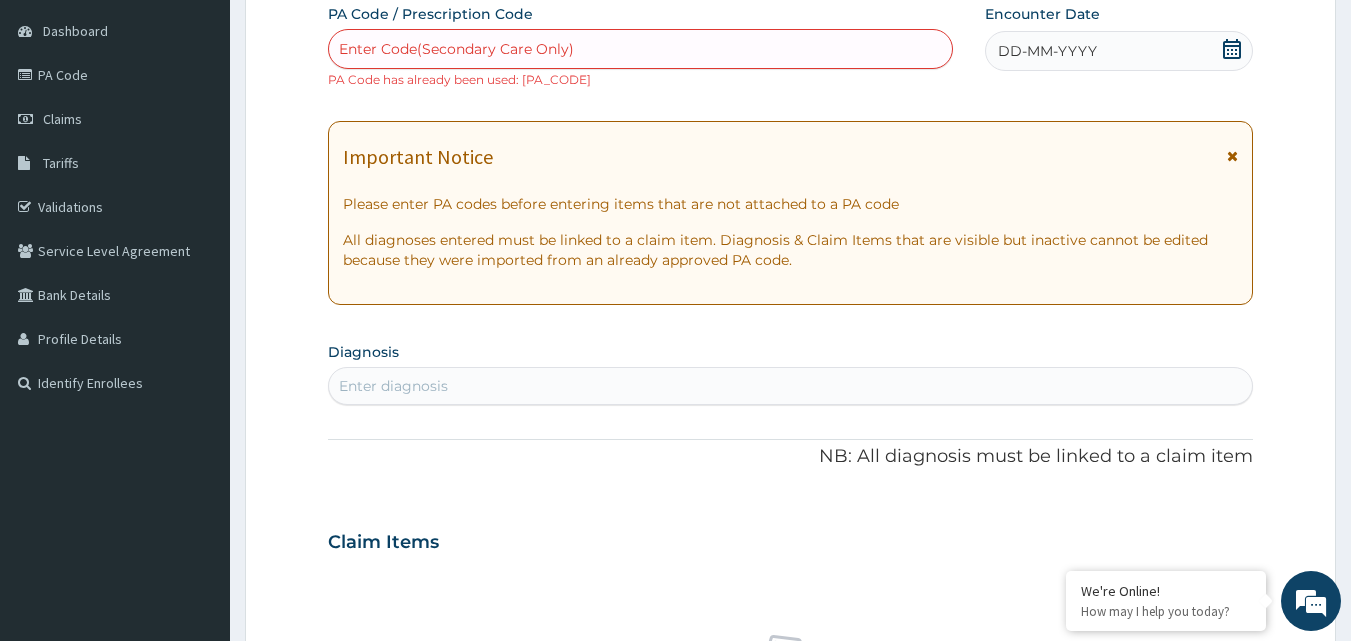 click on "Enter Code(Secondary Care Only)" at bounding box center [641, 49] 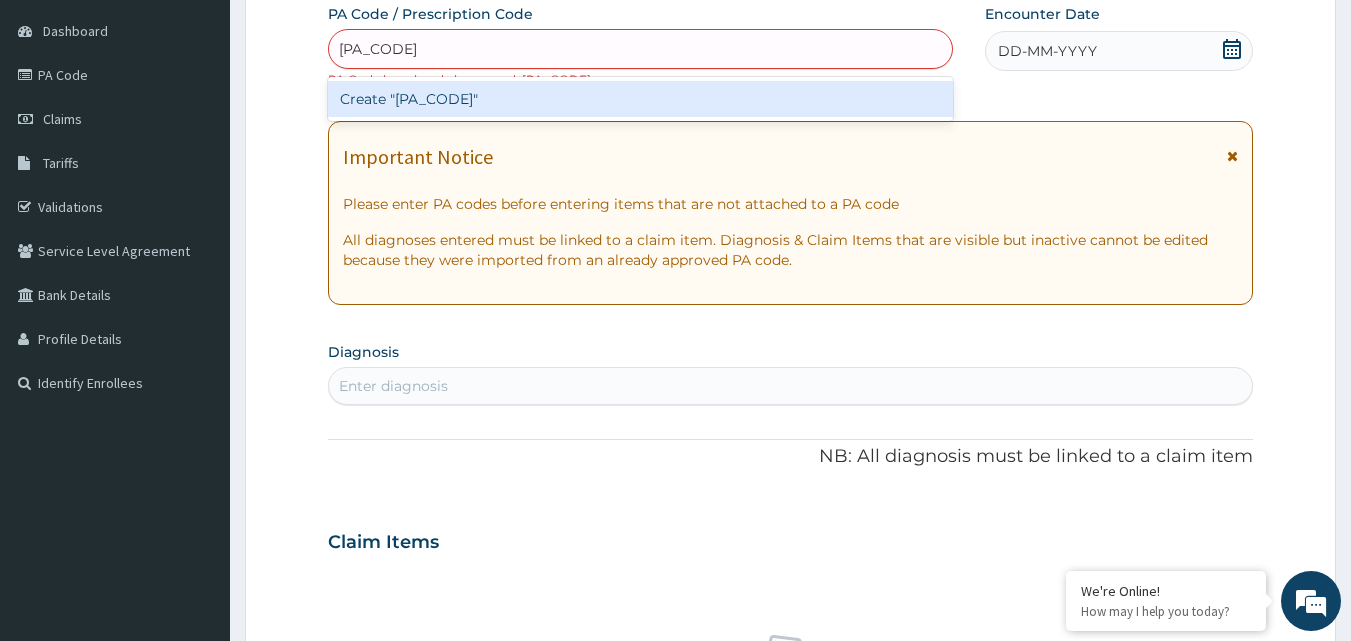 type on "PA/3E5A6A" 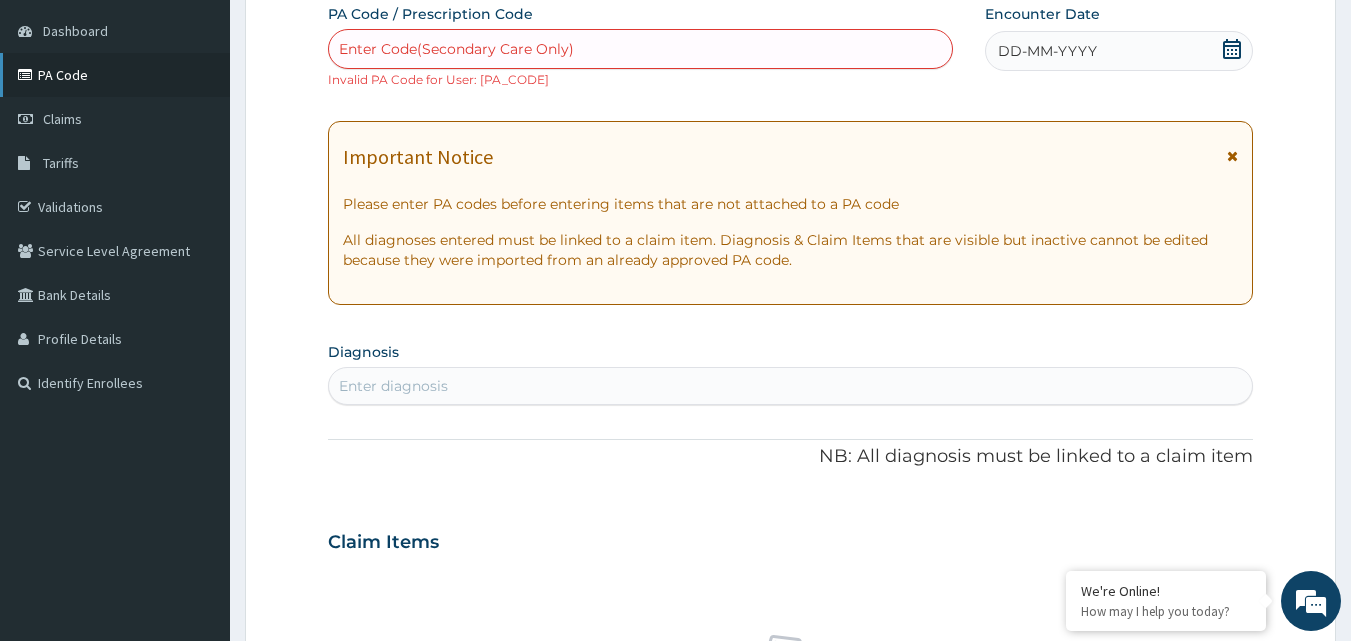 click on "PA Code" at bounding box center (115, 75) 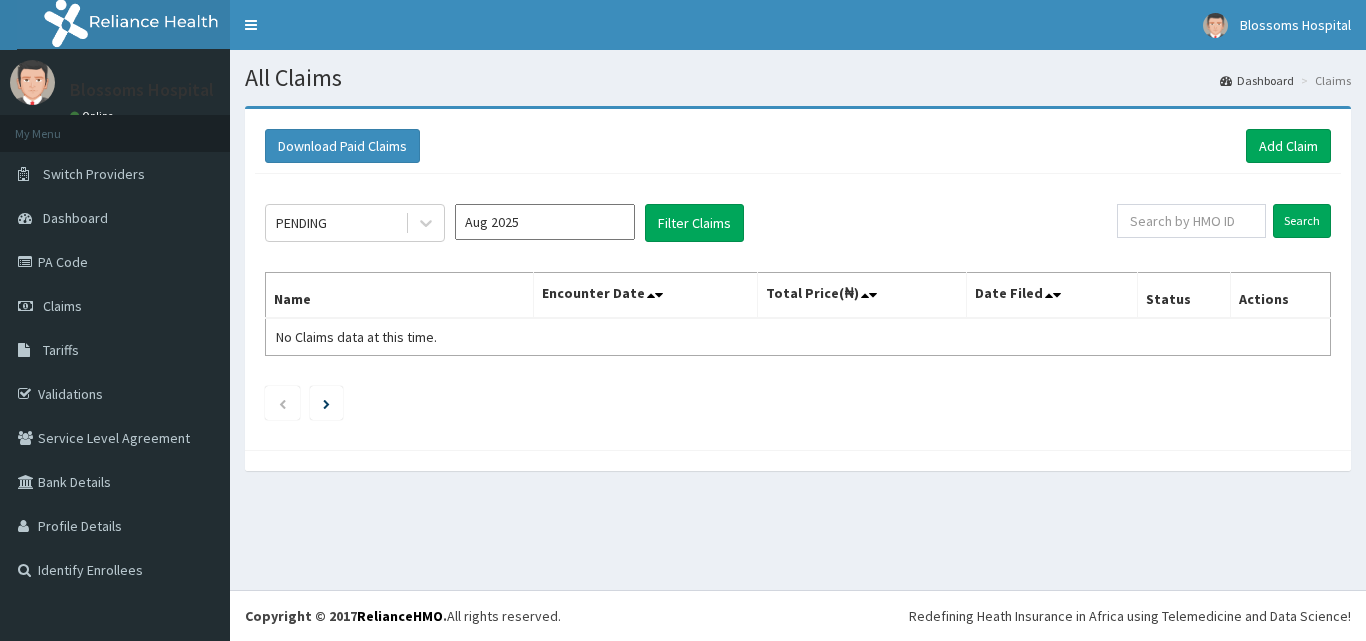 scroll, scrollTop: 0, scrollLeft: 0, axis: both 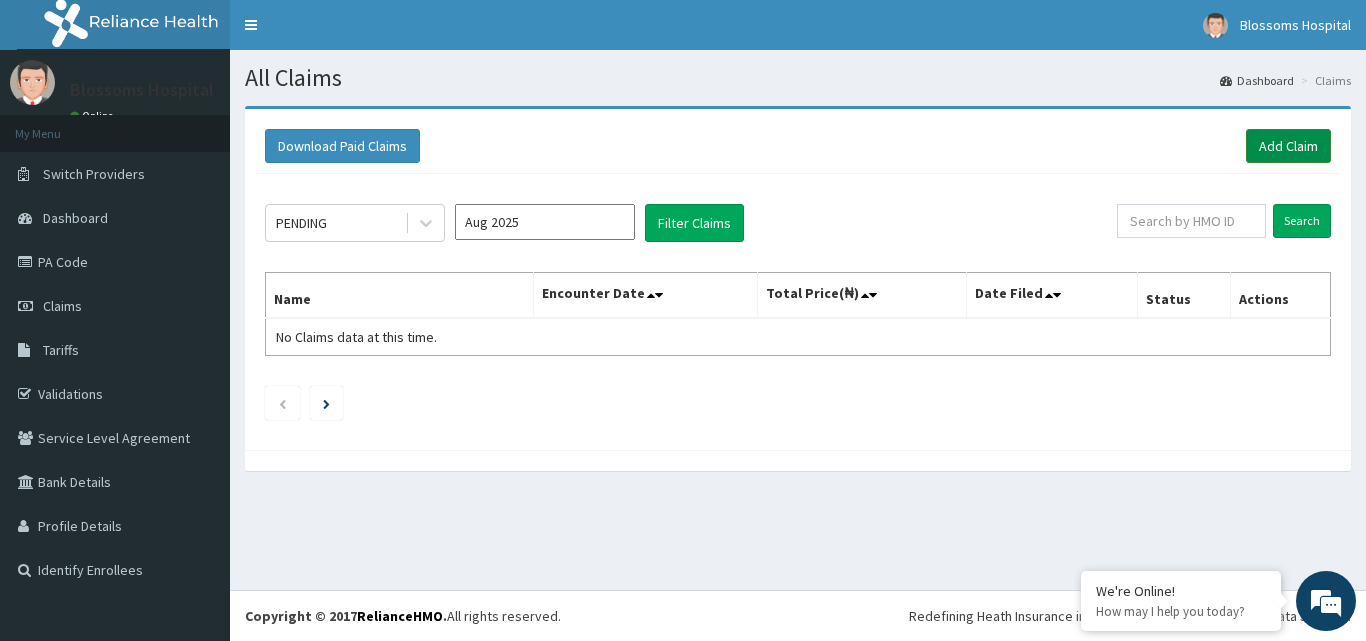 click on "Add Claim" at bounding box center [1288, 146] 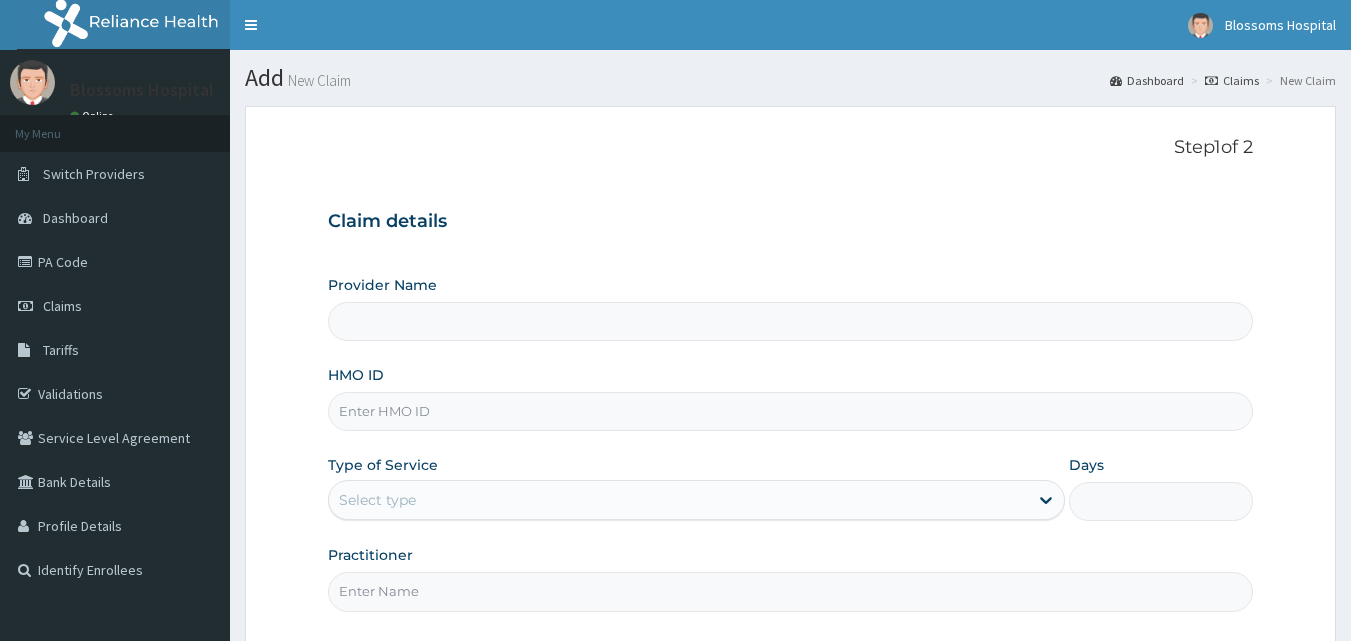 scroll, scrollTop: 0, scrollLeft: 0, axis: both 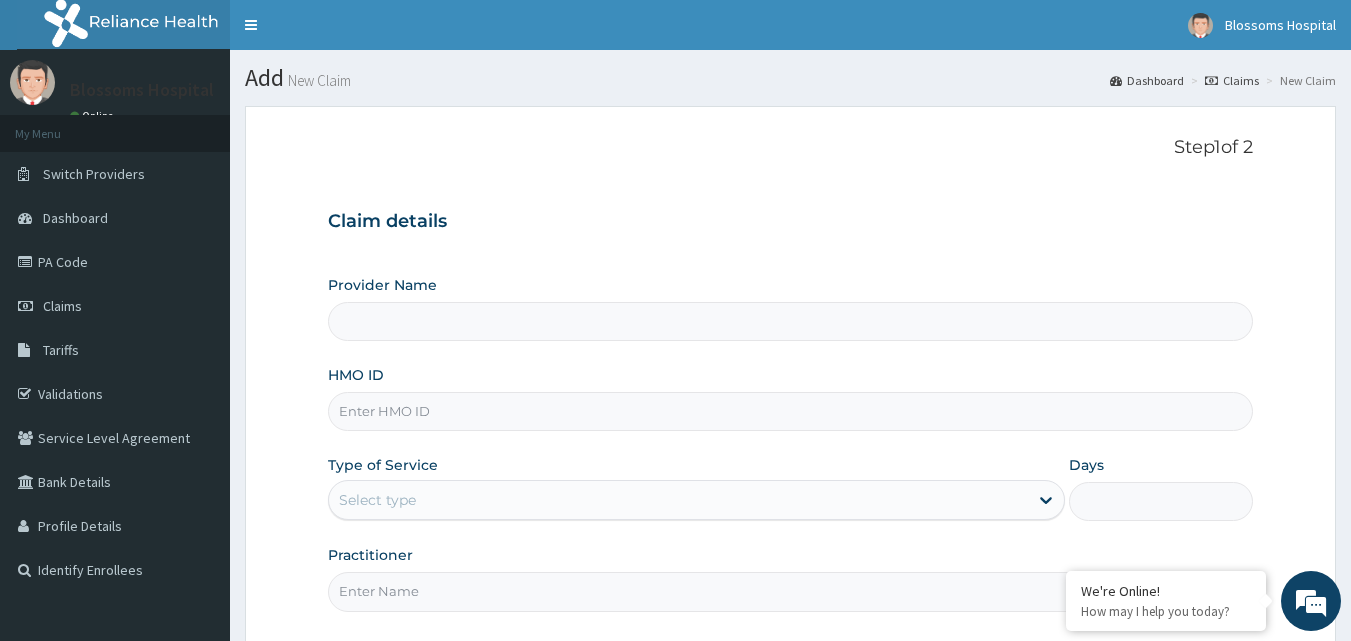 type on "Blossoms Women & Family Specialist Hospital" 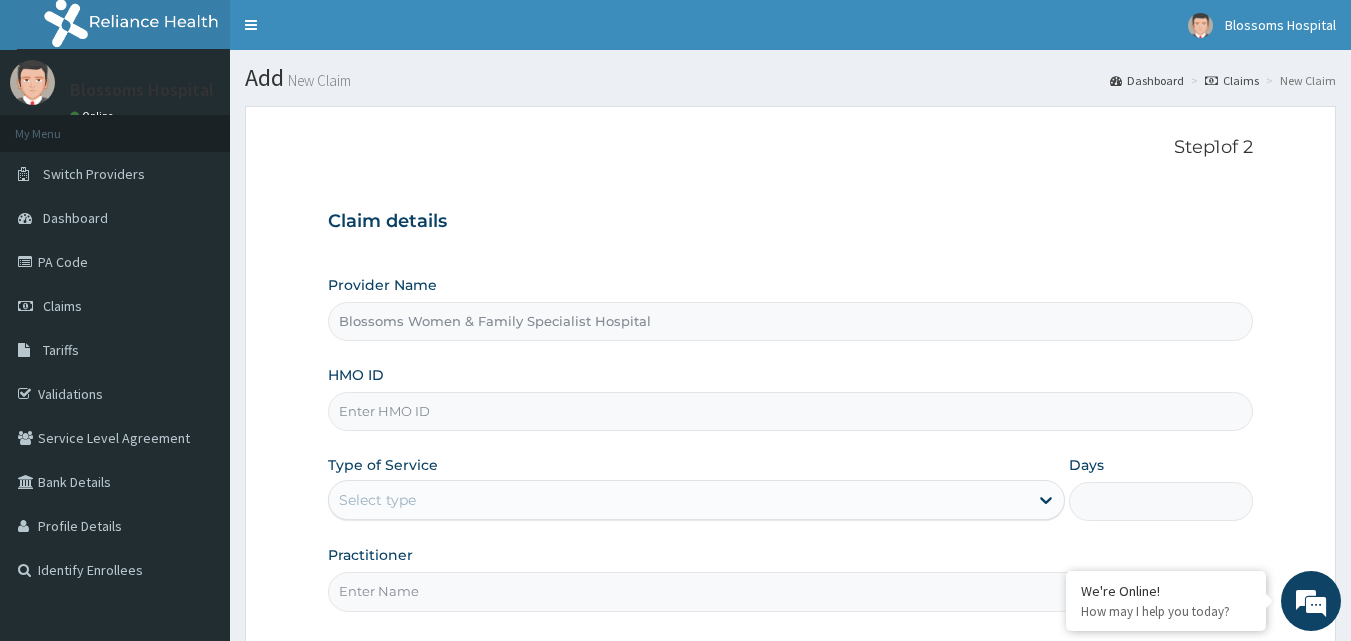 click on "HMO ID" at bounding box center (791, 411) 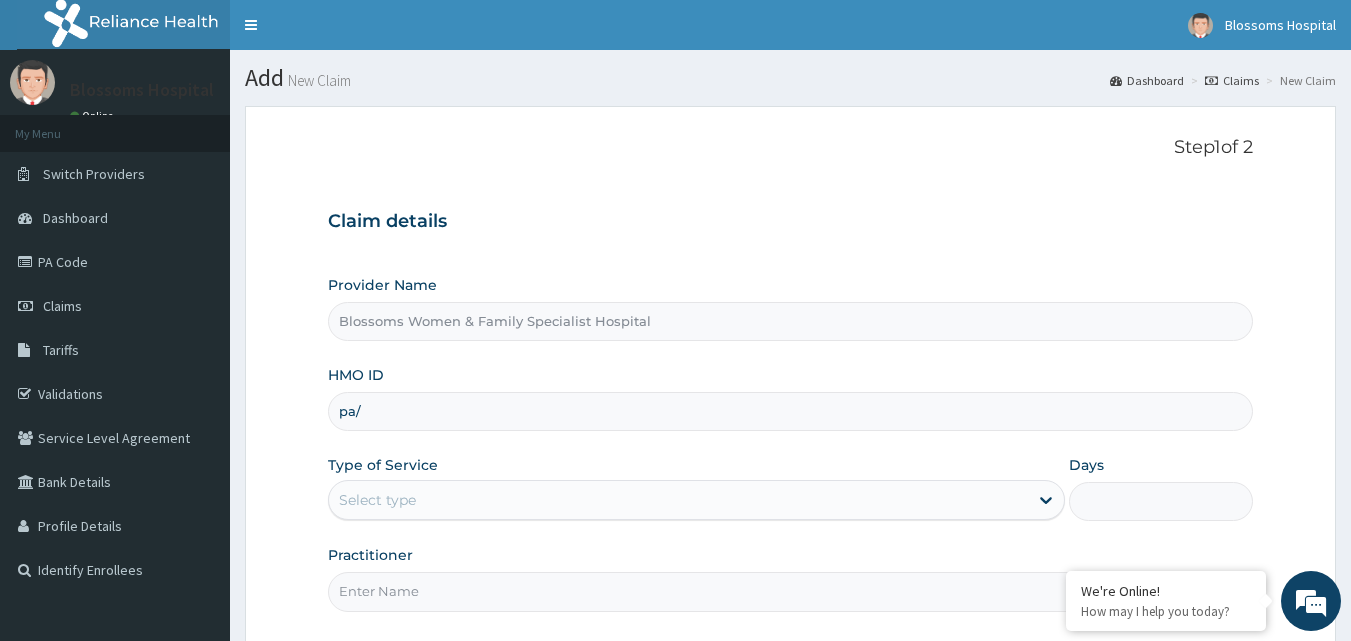 scroll, scrollTop: 0, scrollLeft: 0, axis: both 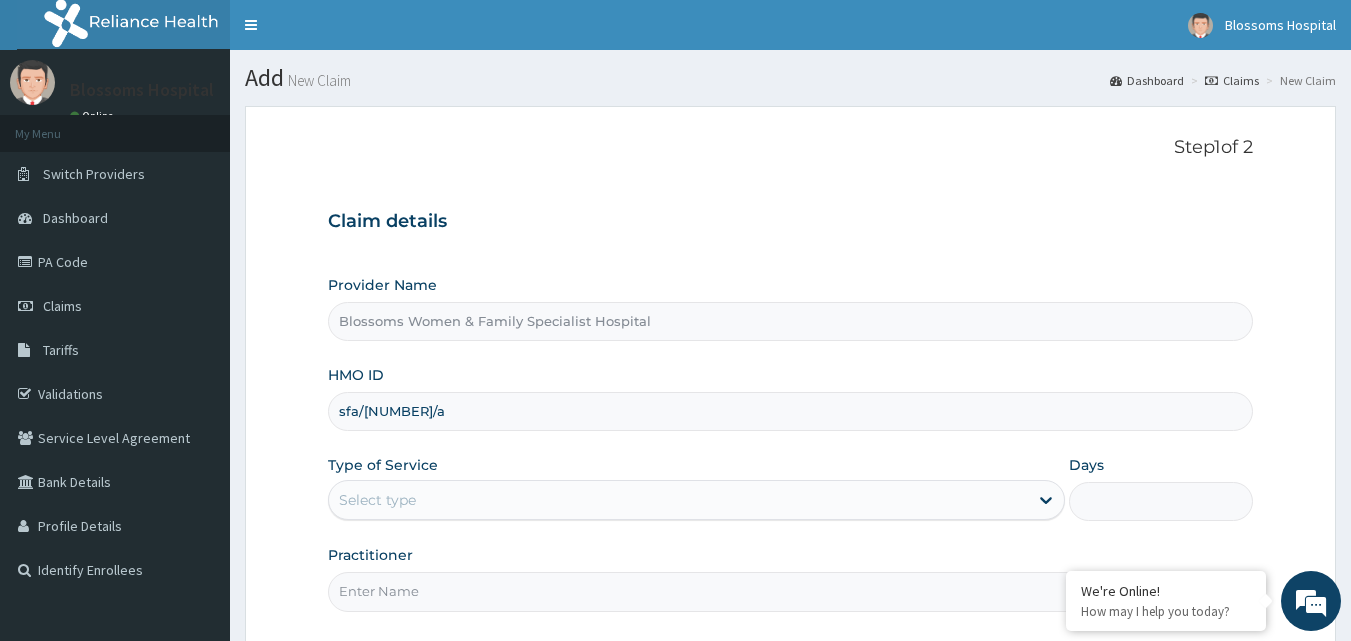 type on "sfa/11748/a" 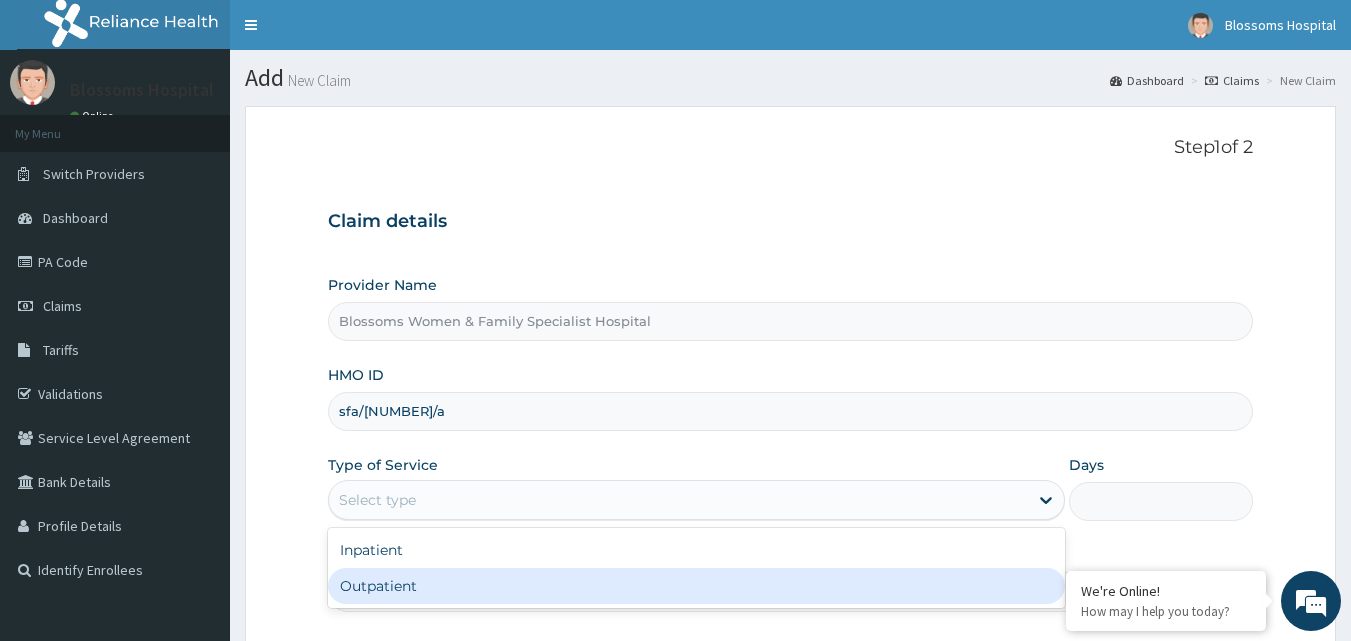 click on "Outpatient" at bounding box center (696, 586) 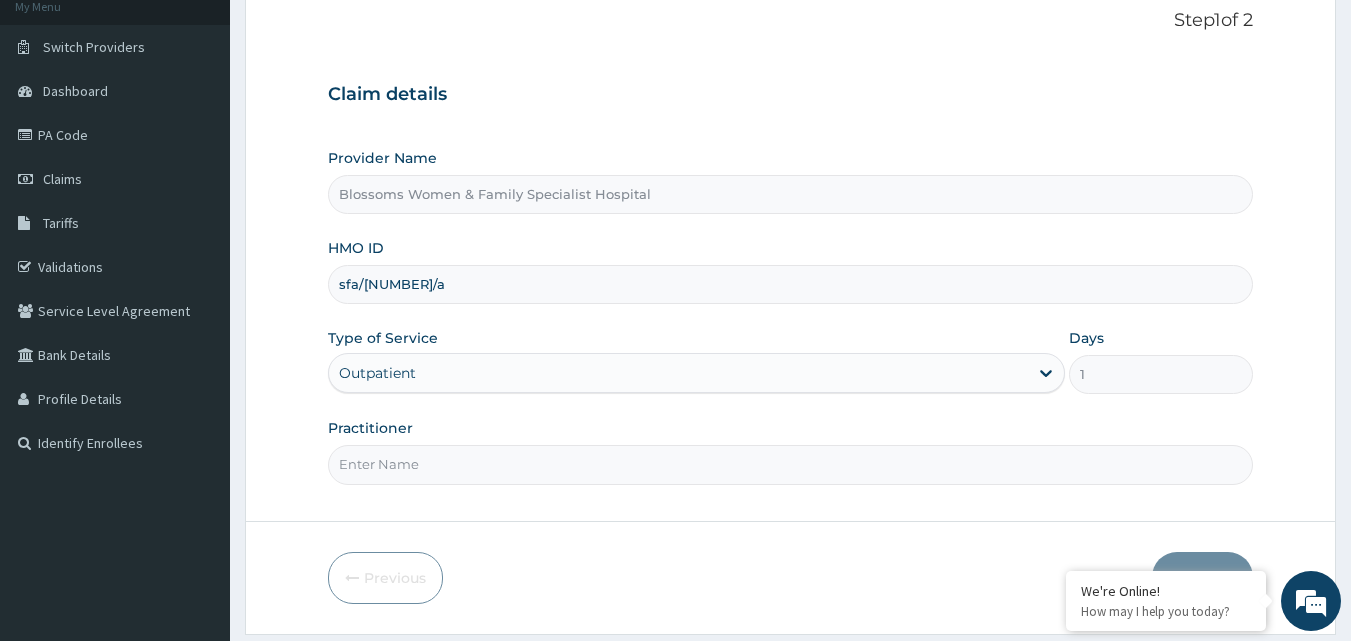 scroll, scrollTop: 187, scrollLeft: 0, axis: vertical 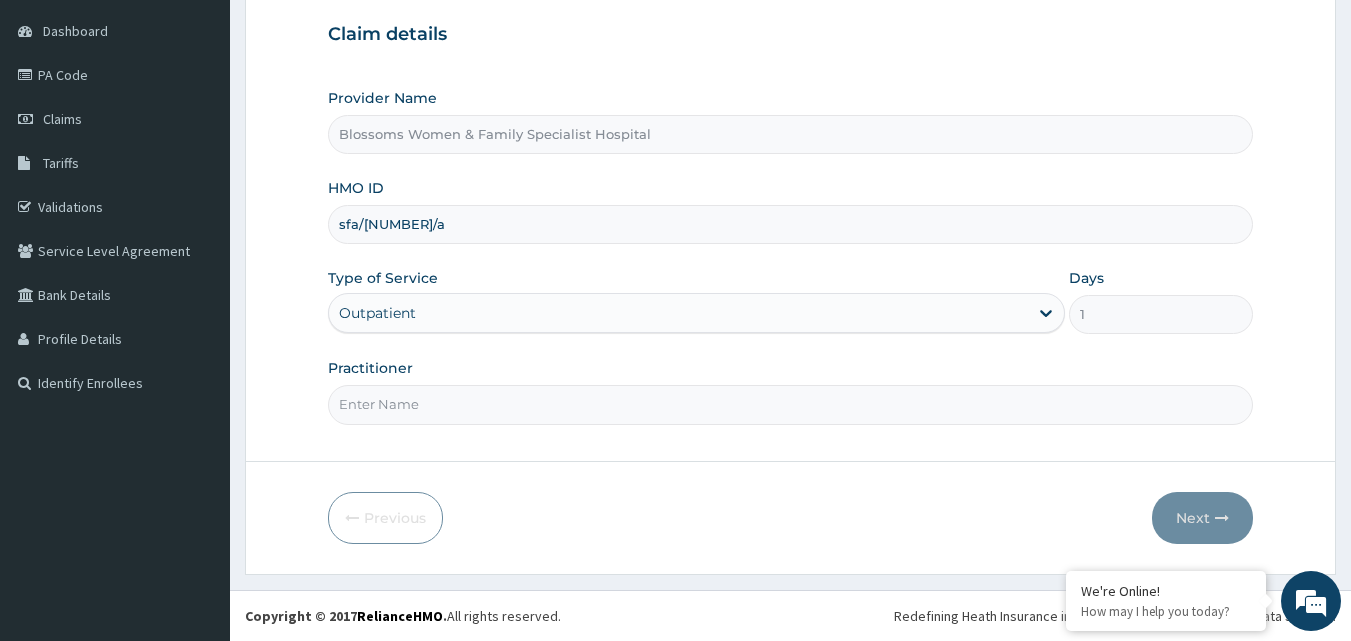 click on "Practitioner" at bounding box center (791, 404) 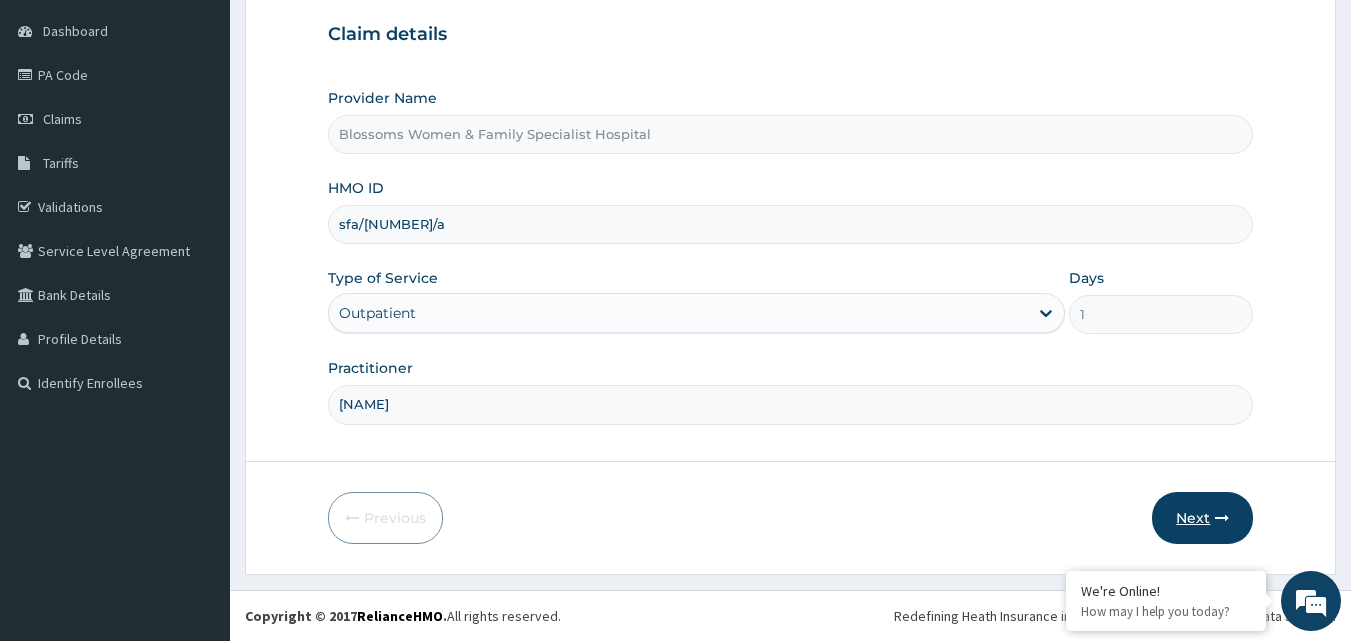 type on "[FIRST]" 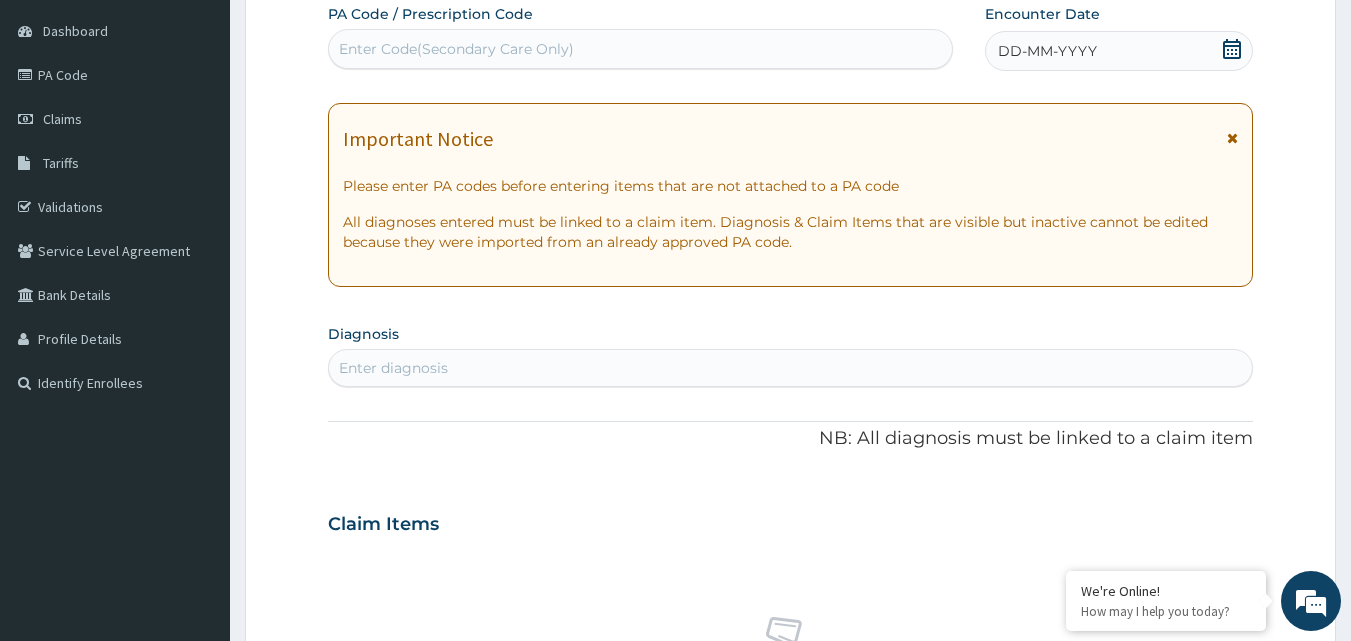 click on "Enter Code(Secondary Care Only)" at bounding box center (641, 49) 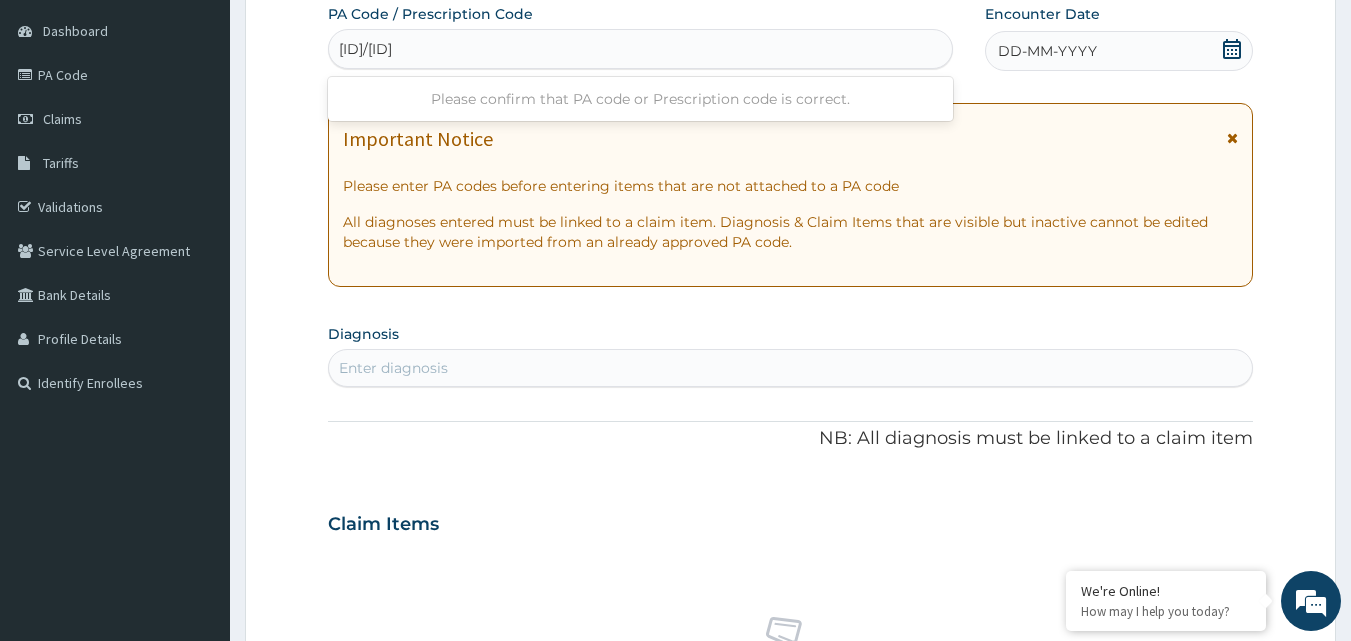 type on "PA/3E5A6A" 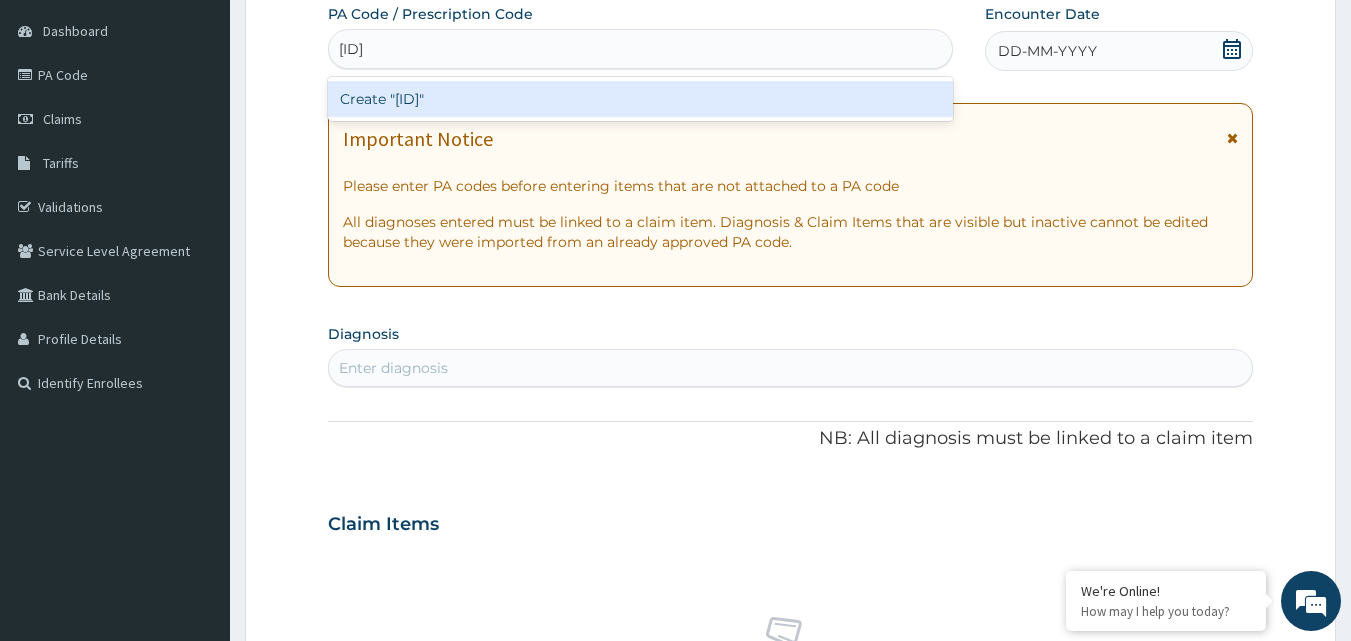 click on "Create "PA/3E5A6A"" at bounding box center (641, 99) 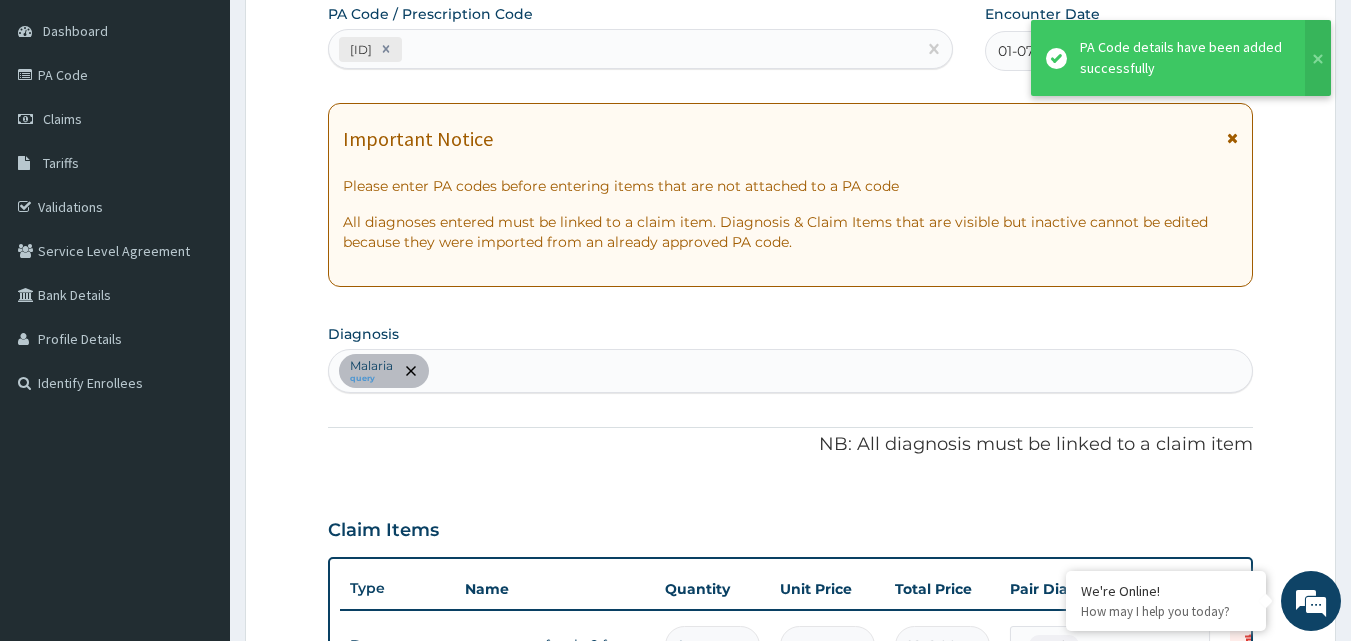 scroll, scrollTop: 879, scrollLeft: 0, axis: vertical 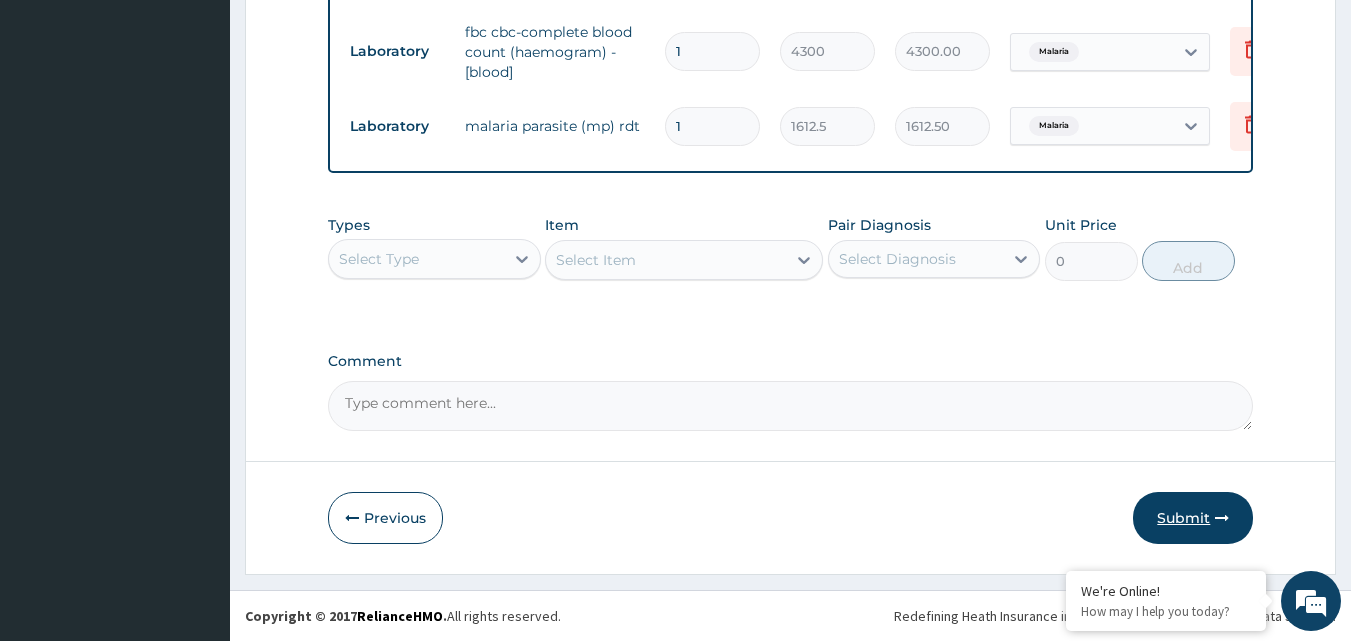 click on "Submit" at bounding box center [1193, 518] 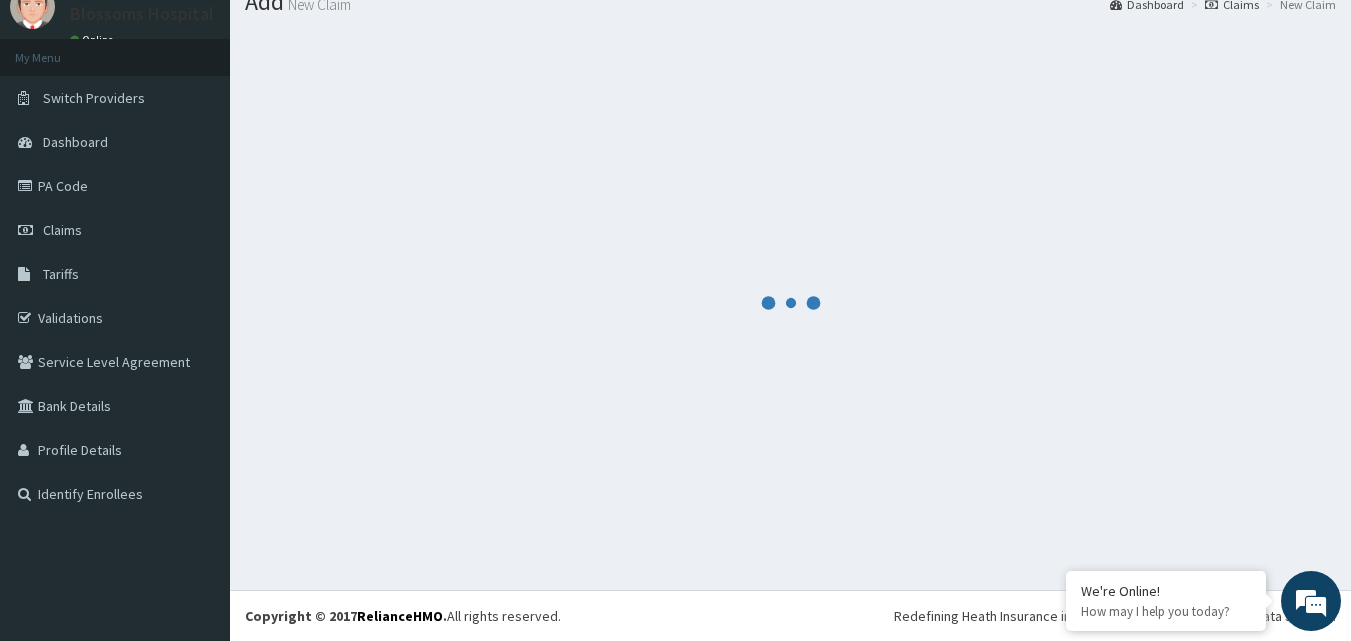 scroll, scrollTop: 1088, scrollLeft: 0, axis: vertical 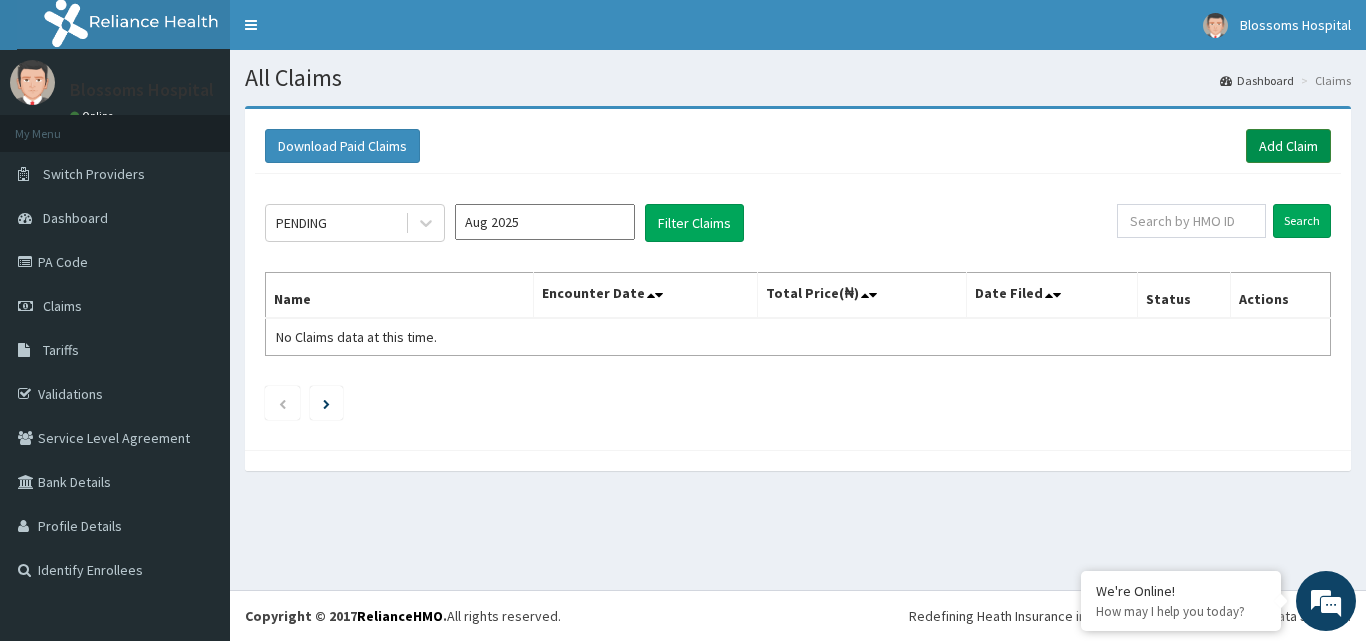 click on "Add Claim" at bounding box center [1288, 146] 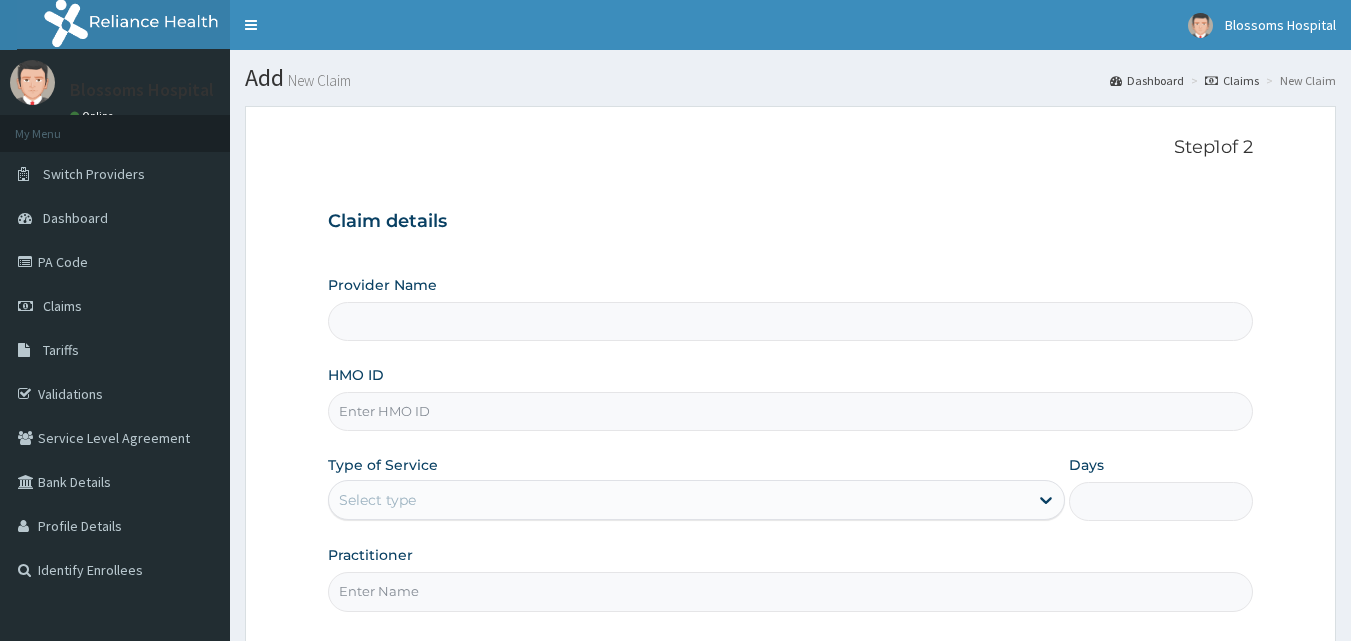 scroll, scrollTop: 0, scrollLeft: 0, axis: both 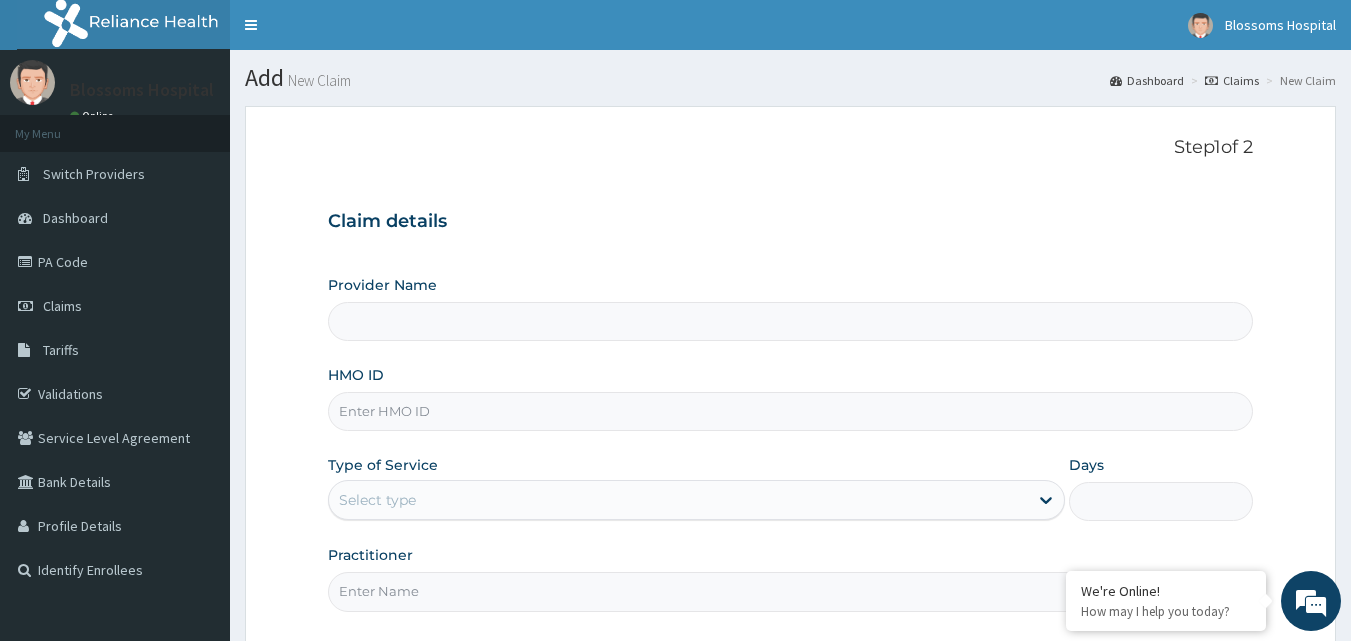 click on "HMO ID" at bounding box center (791, 411) 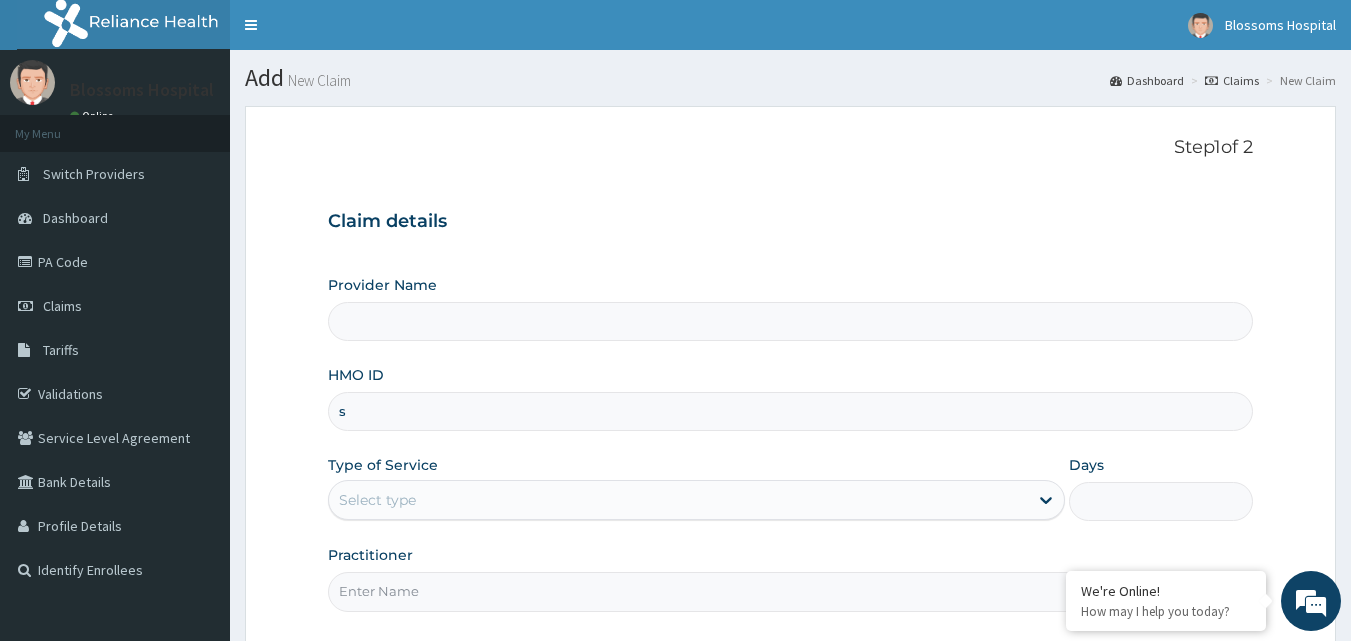 type on "Blossoms Women & Family Specialist Hospital" 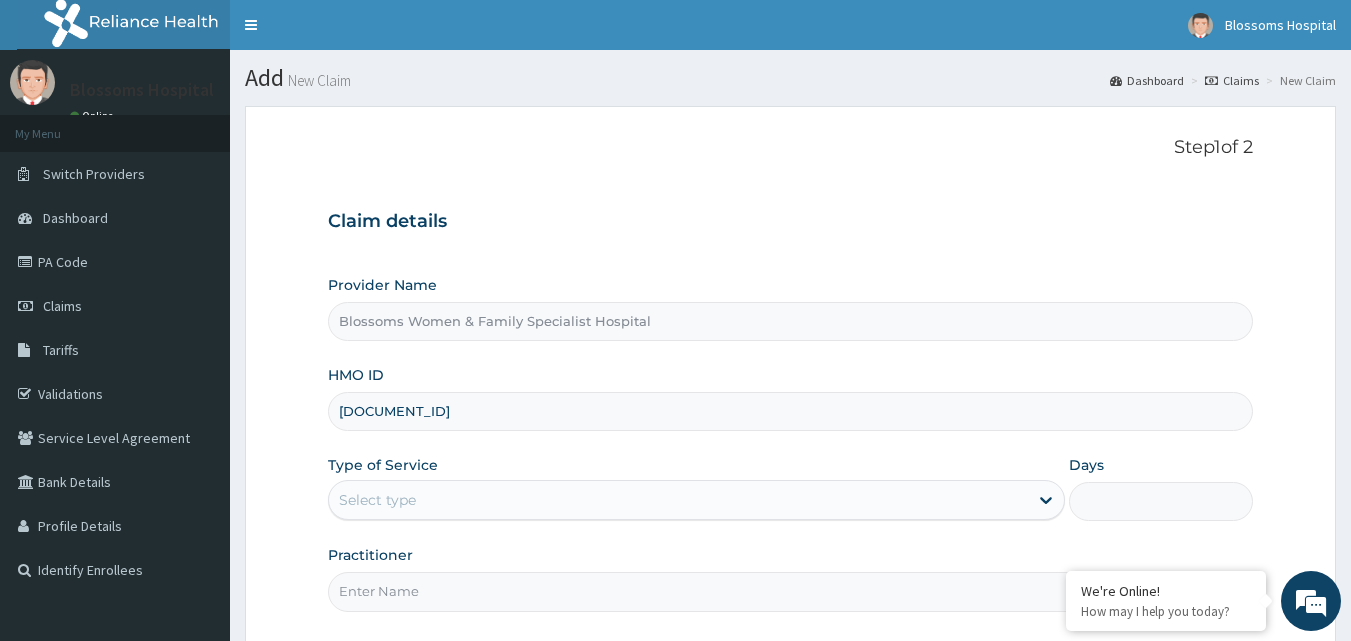 scroll, scrollTop: 0, scrollLeft: 0, axis: both 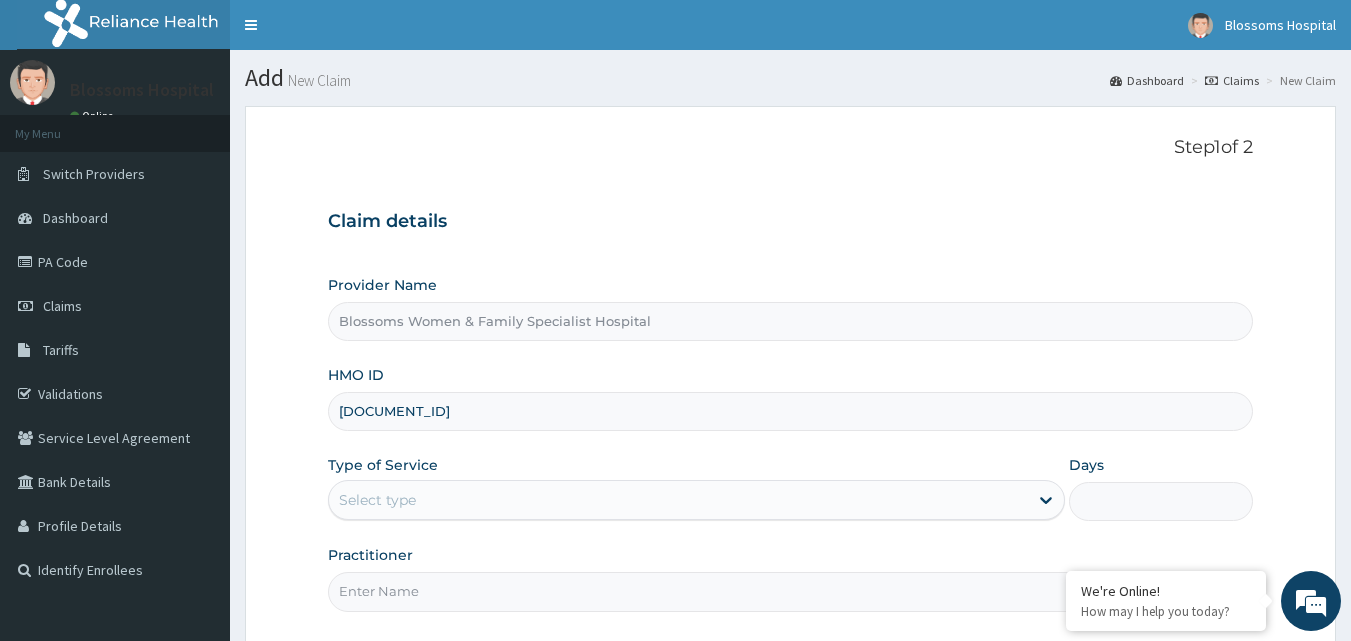 type on "[DOCUMENT_ID]" 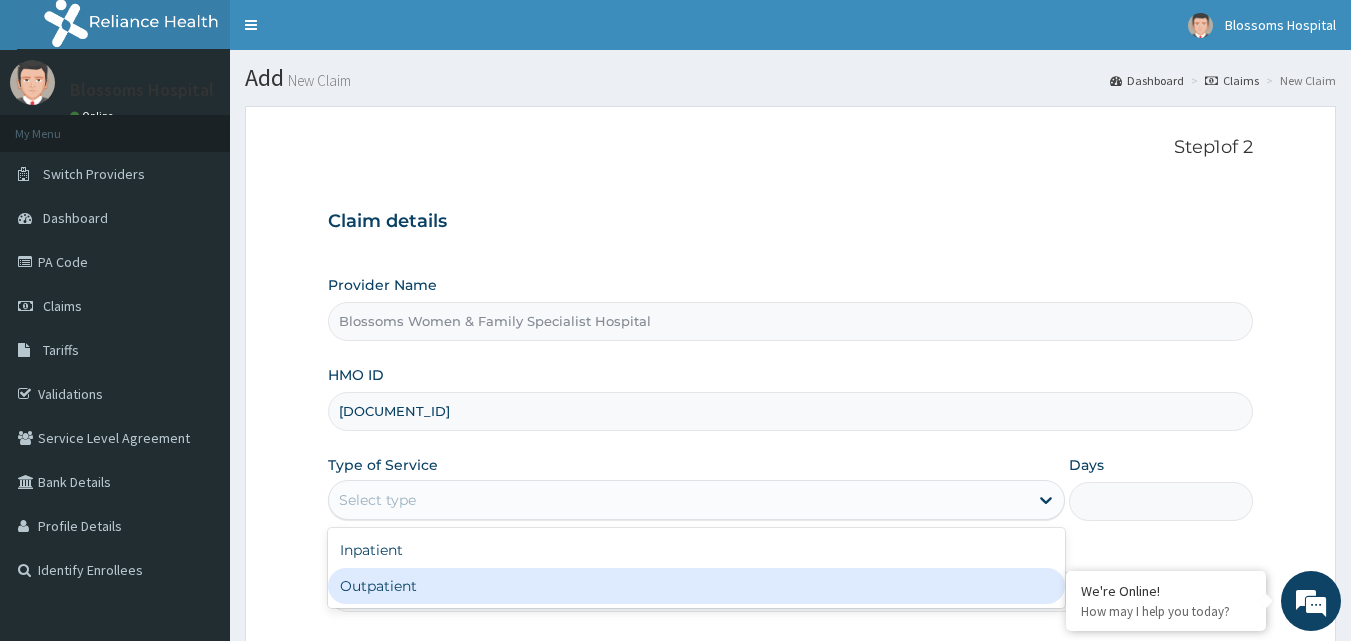 click on "Outpatient" at bounding box center (696, 586) 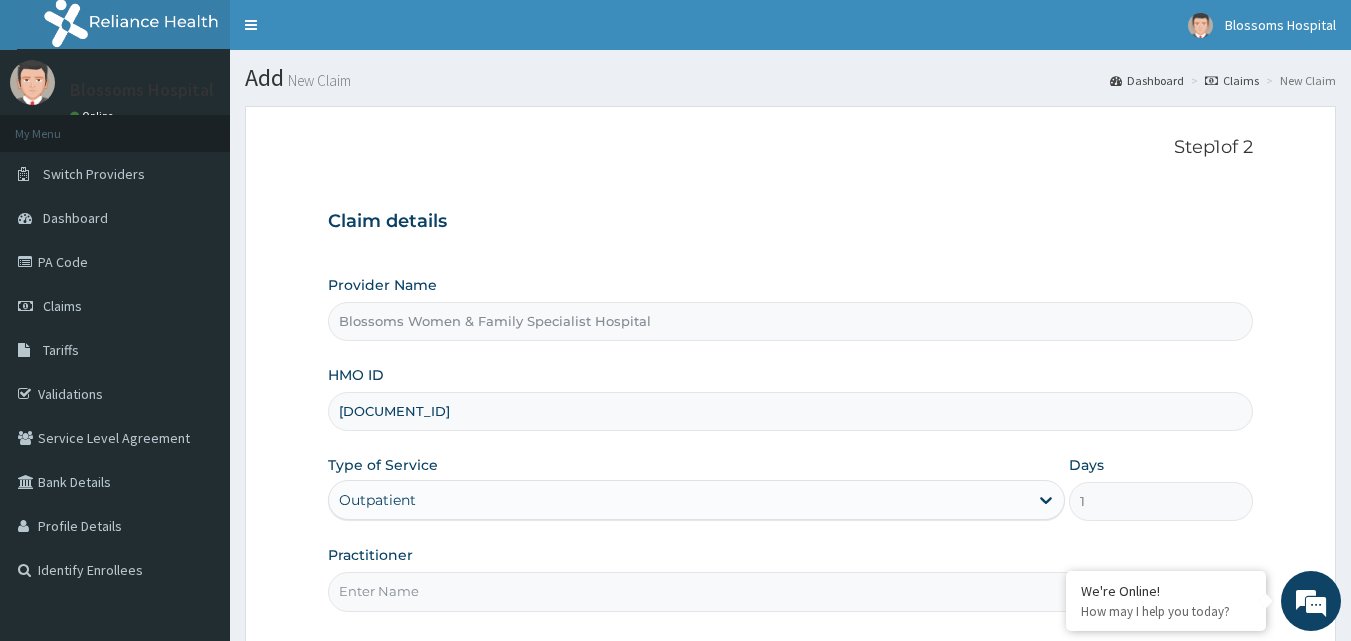 click on "Practitioner" at bounding box center (791, 591) 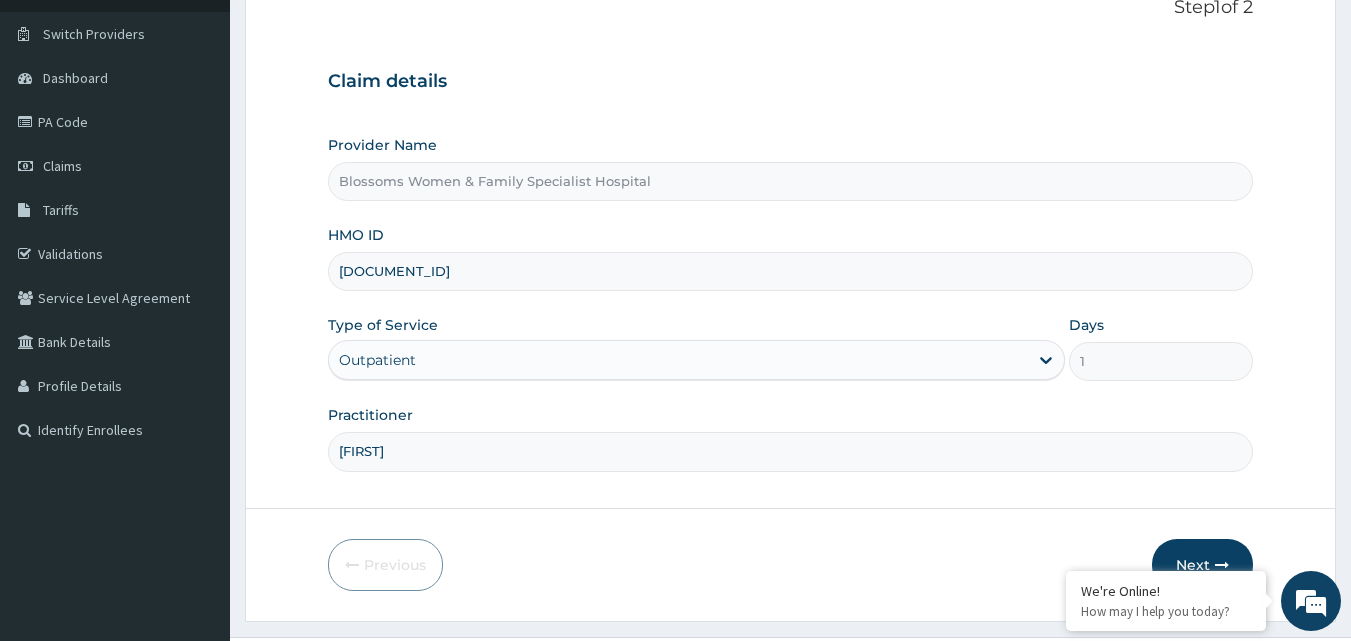 scroll, scrollTop: 187, scrollLeft: 0, axis: vertical 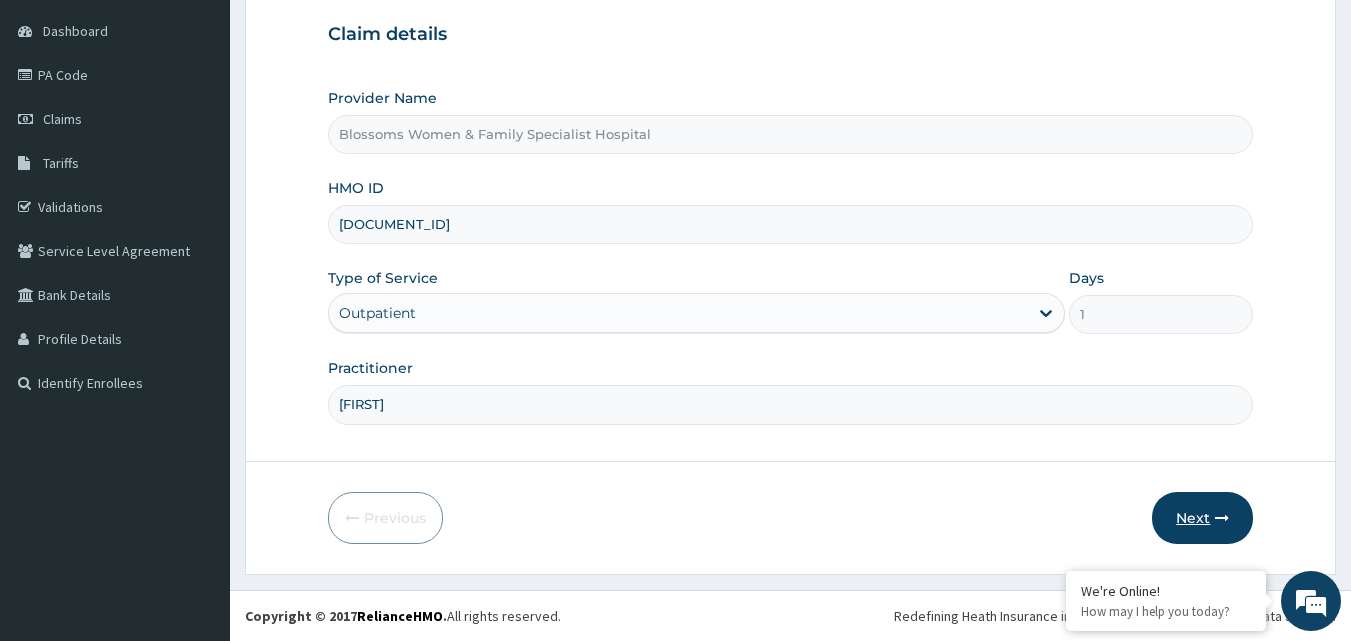 type on "[FIRST]" 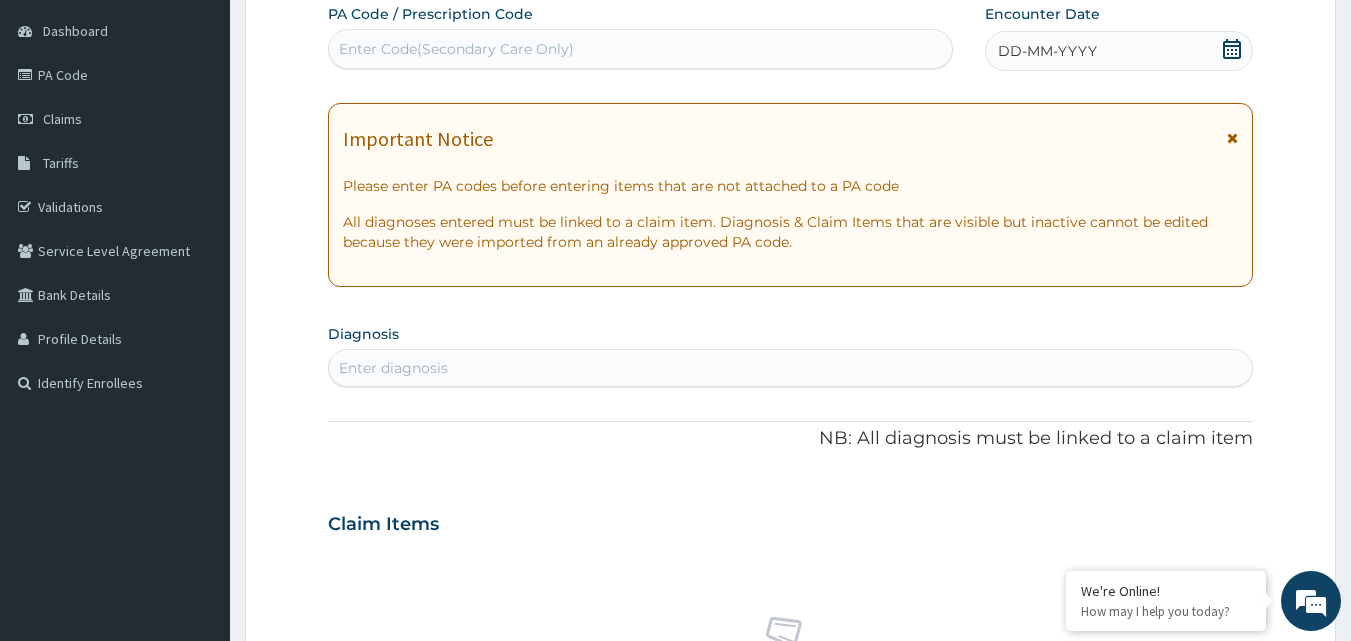 click on "Enter Code(Secondary Care Only)" at bounding box center [641, 49] 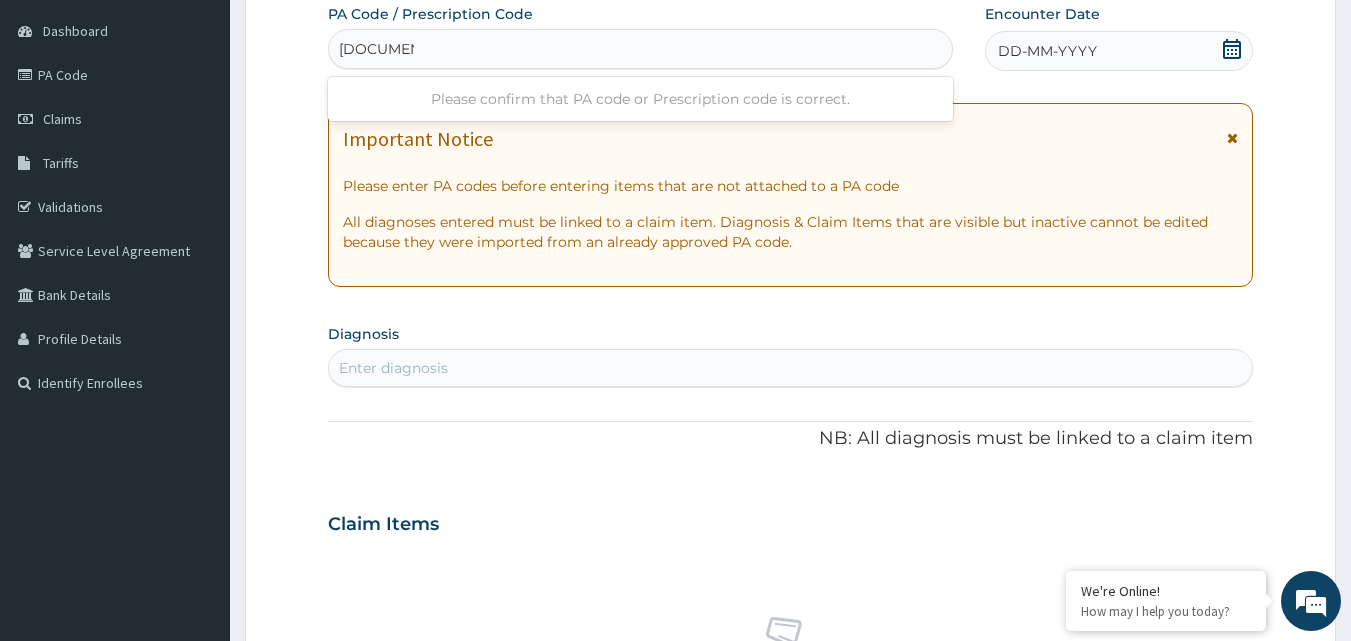 type on "[DOCUMENT_ID]" 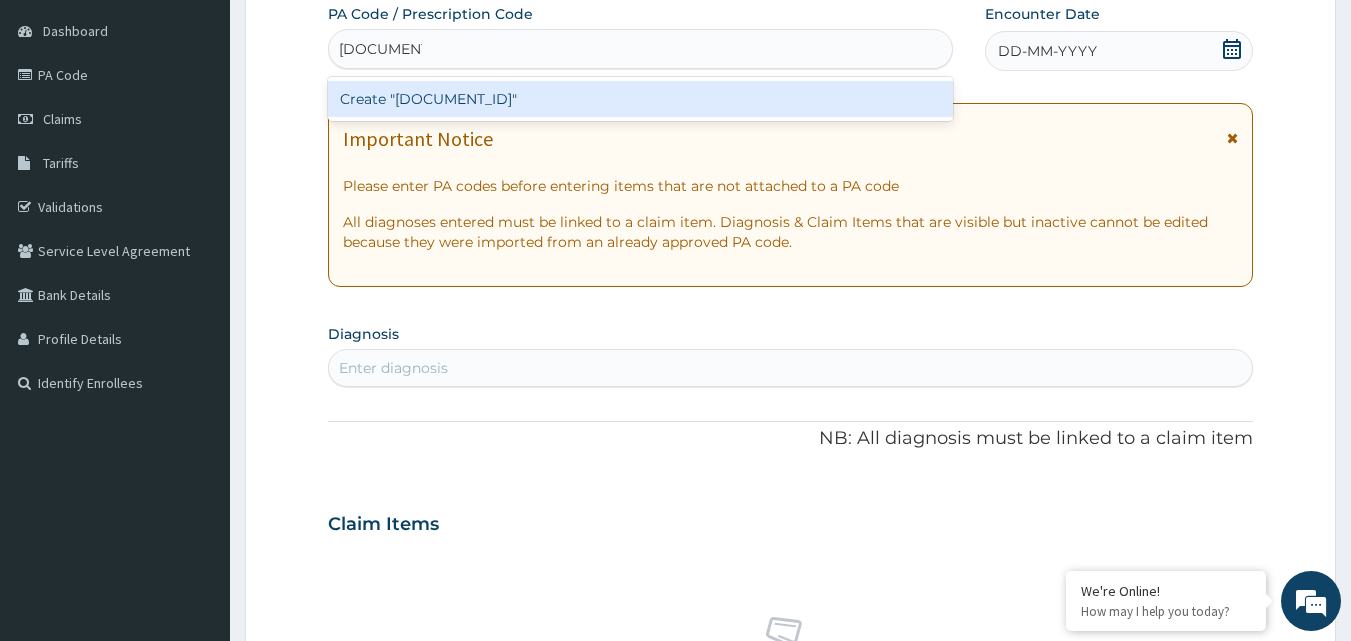 click on "Create "[DOCUMENT_ID]"" at bounding box center (641, 99) 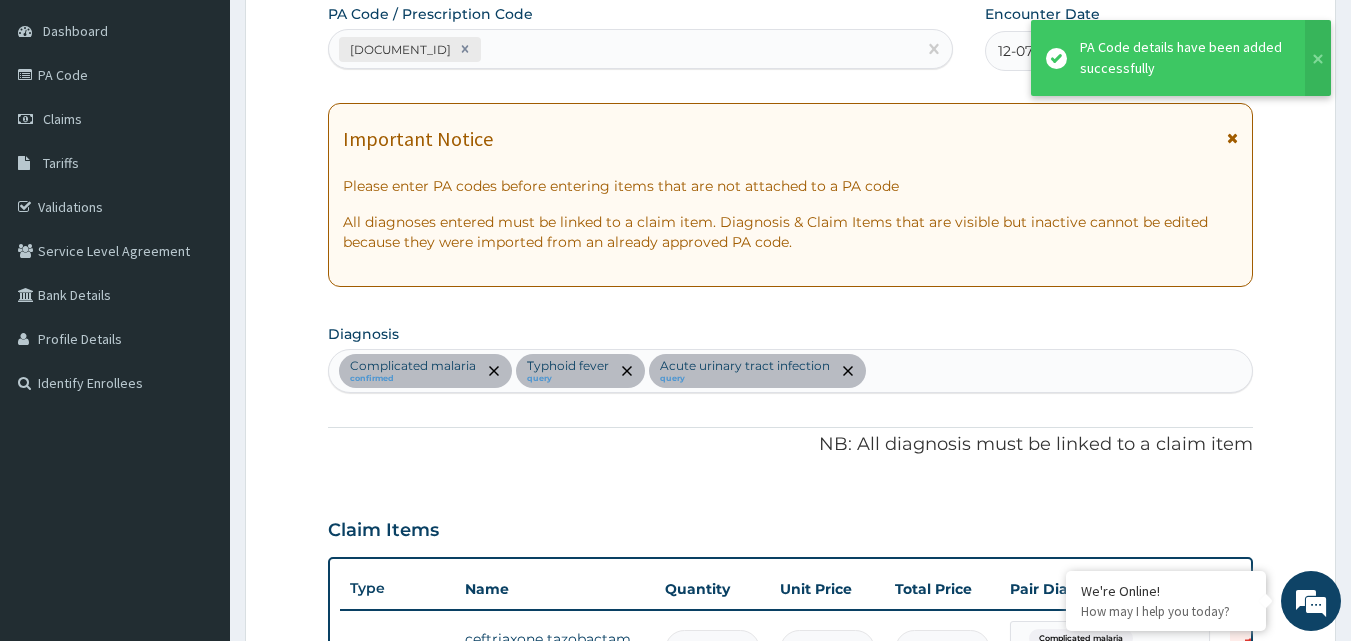 scroll, scrollTop: 1172, scrollLeft: 0, axis: vertical 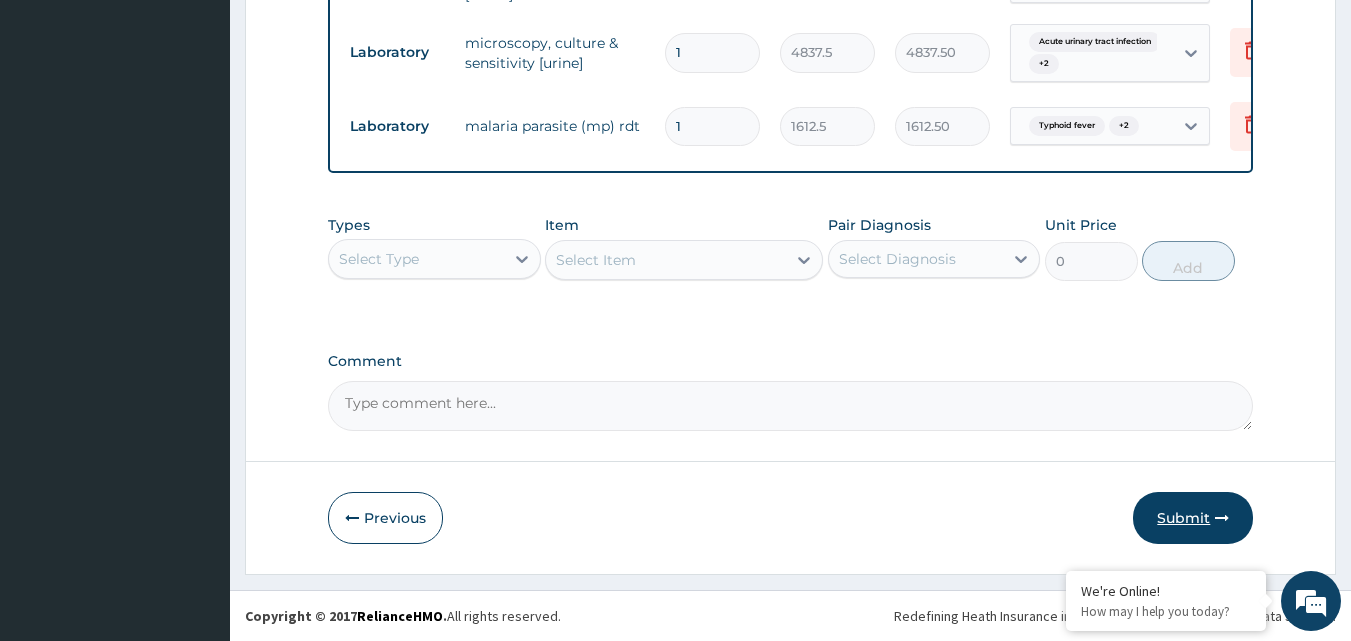 click on "Submit" at bounding box center [1193, 518] 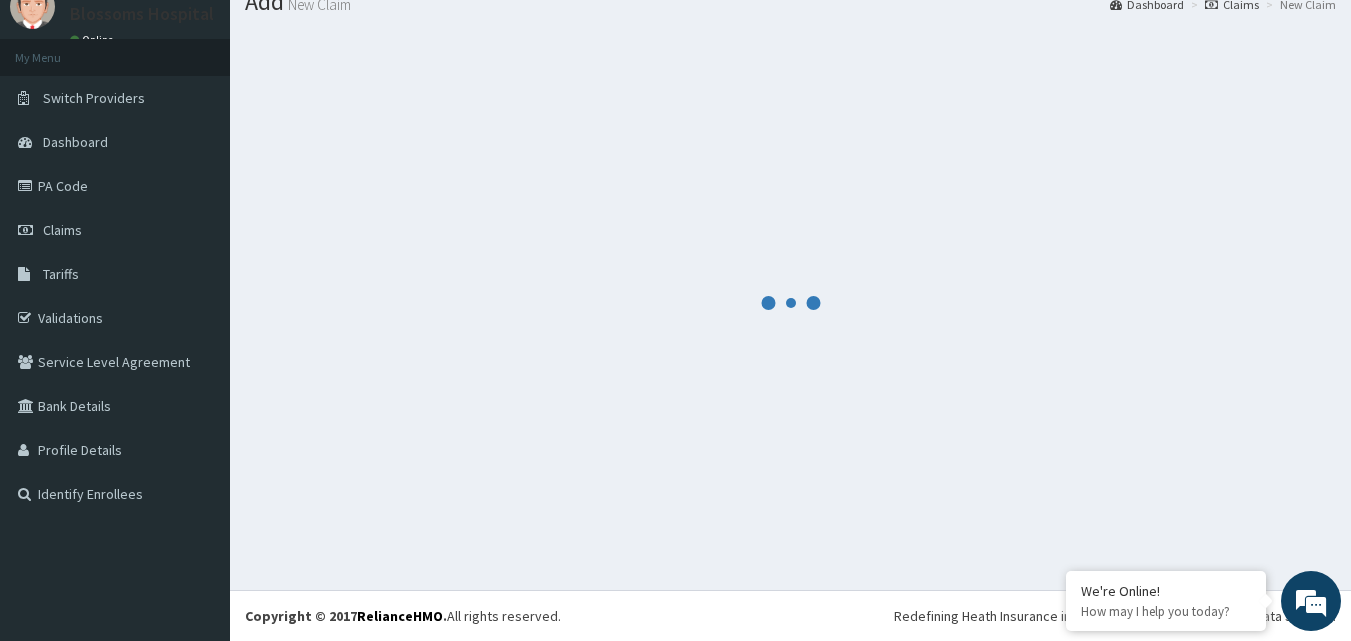 scroll, scrollTop: 1381, scrollLeft: 0, axis: vertical 